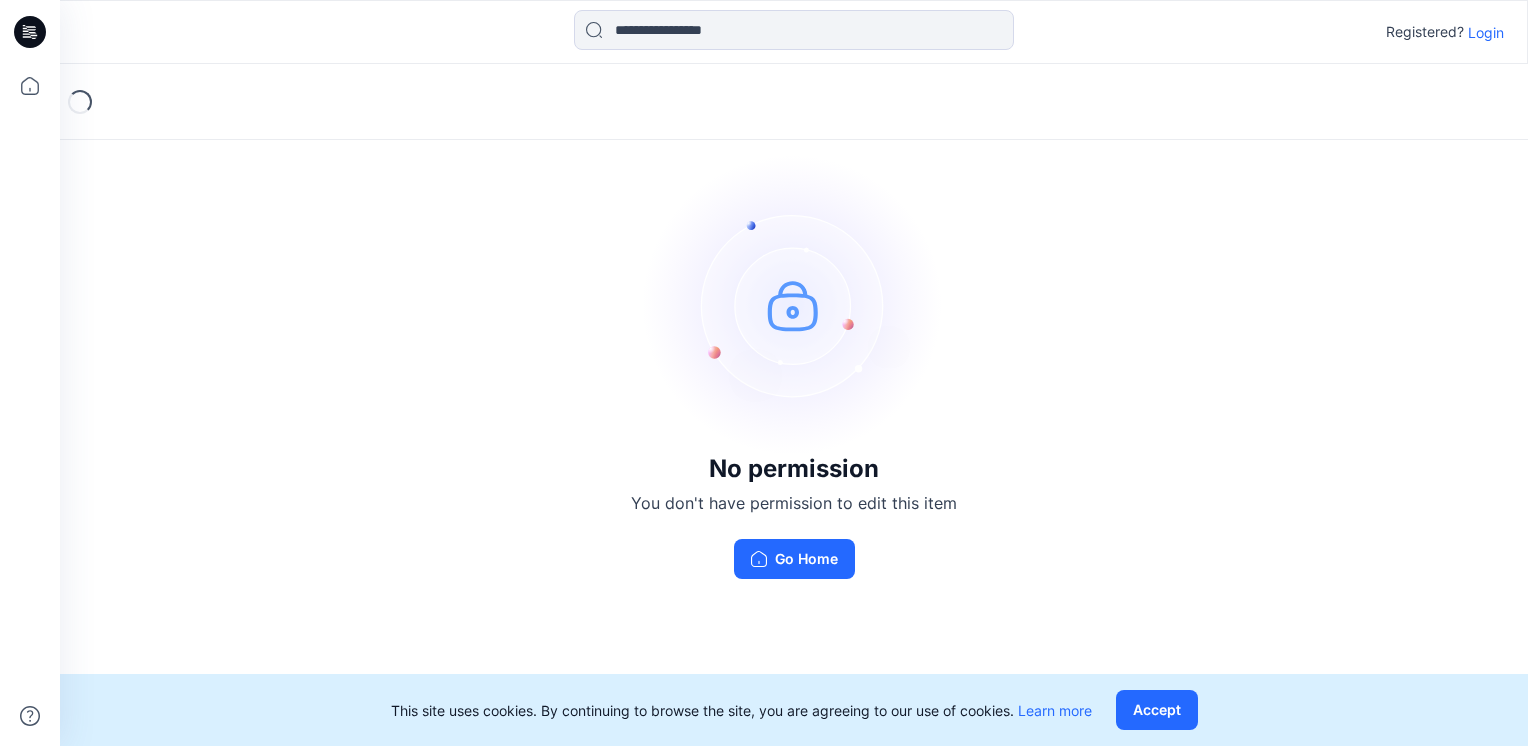 scroll, scrollTop: 0, scrollLeft: 0, axis: both 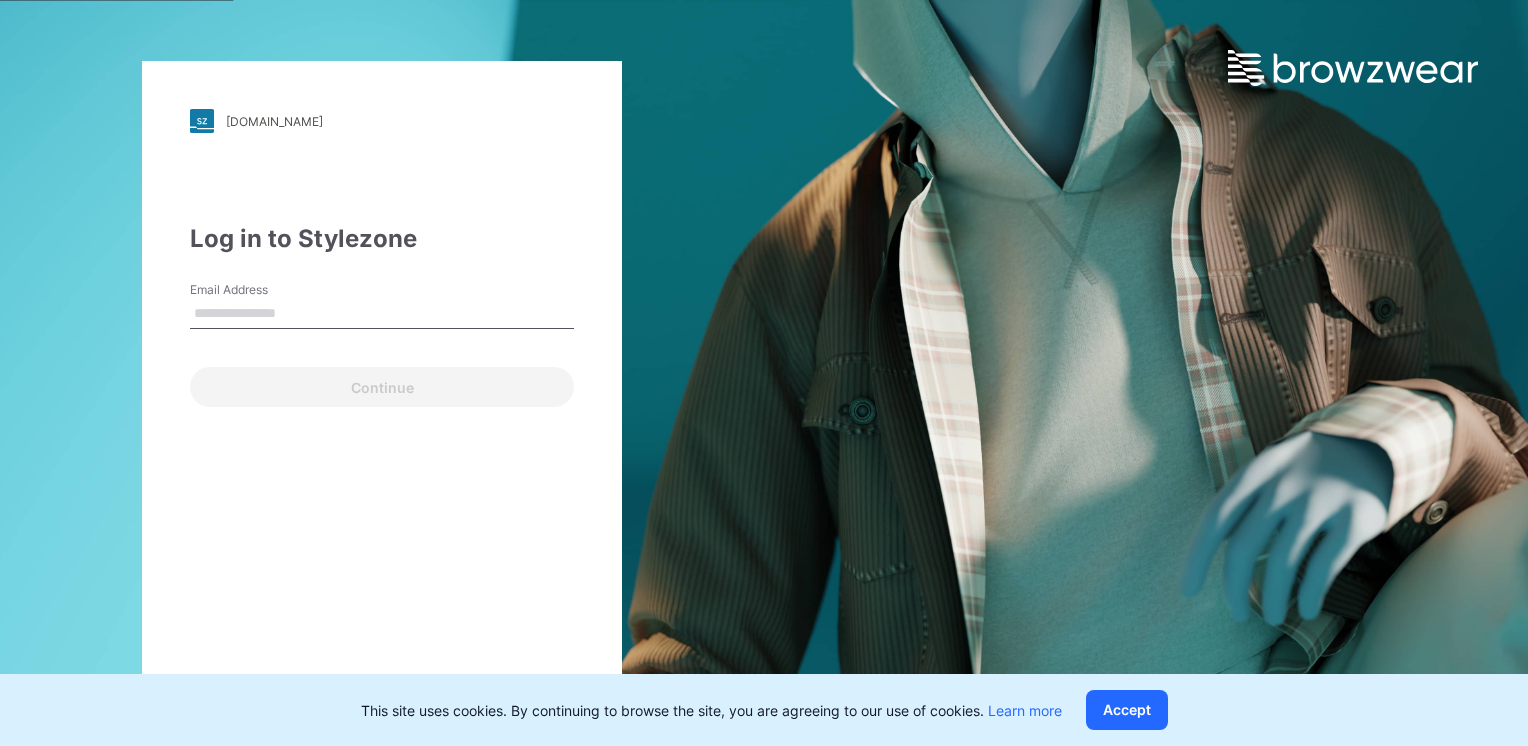 click on "Email Address" at bounding box center [382, 314] 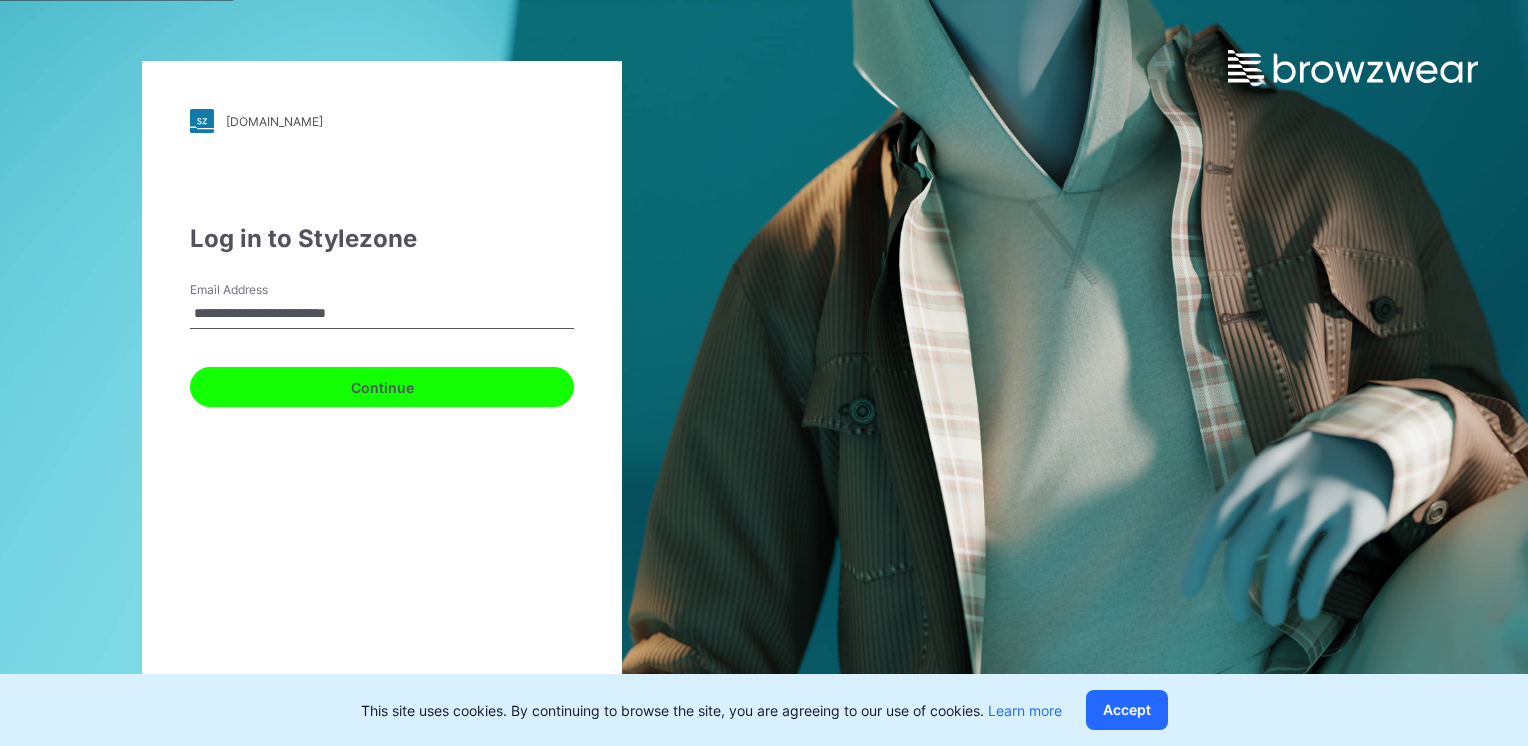click on "Continue" at bounding box center [382, 387] 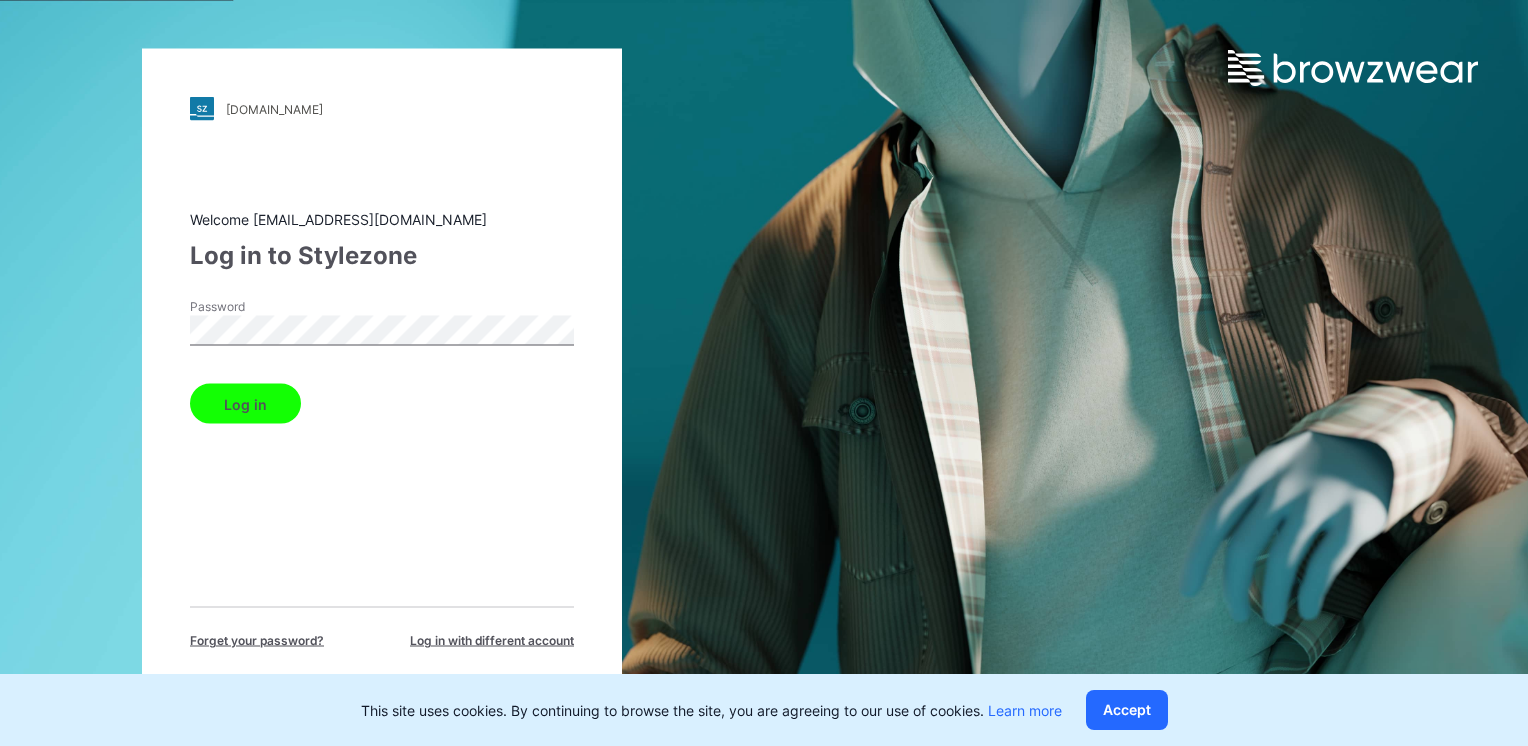 click on "Log in" at bounding box center [245, 404] 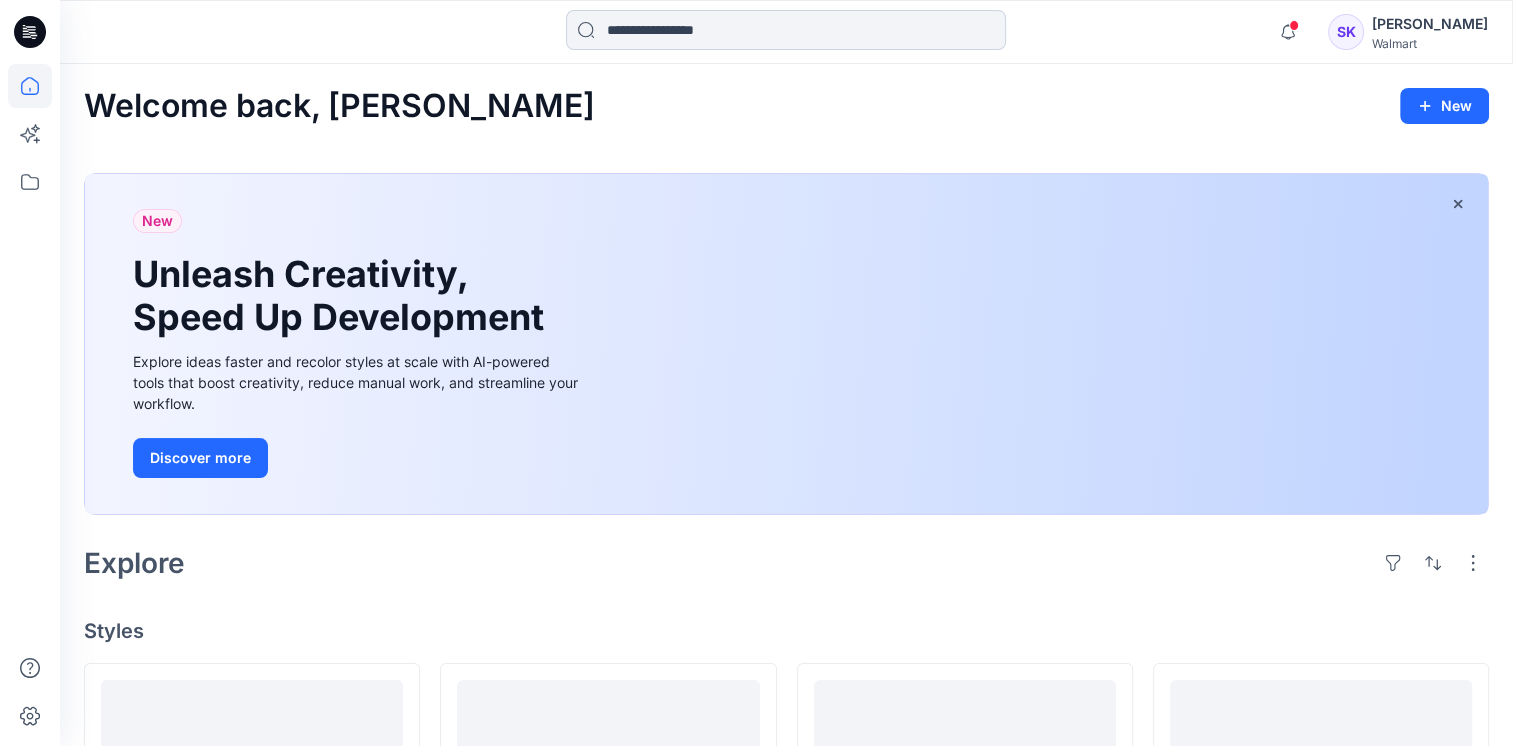 click at bounding box center (786, 32) 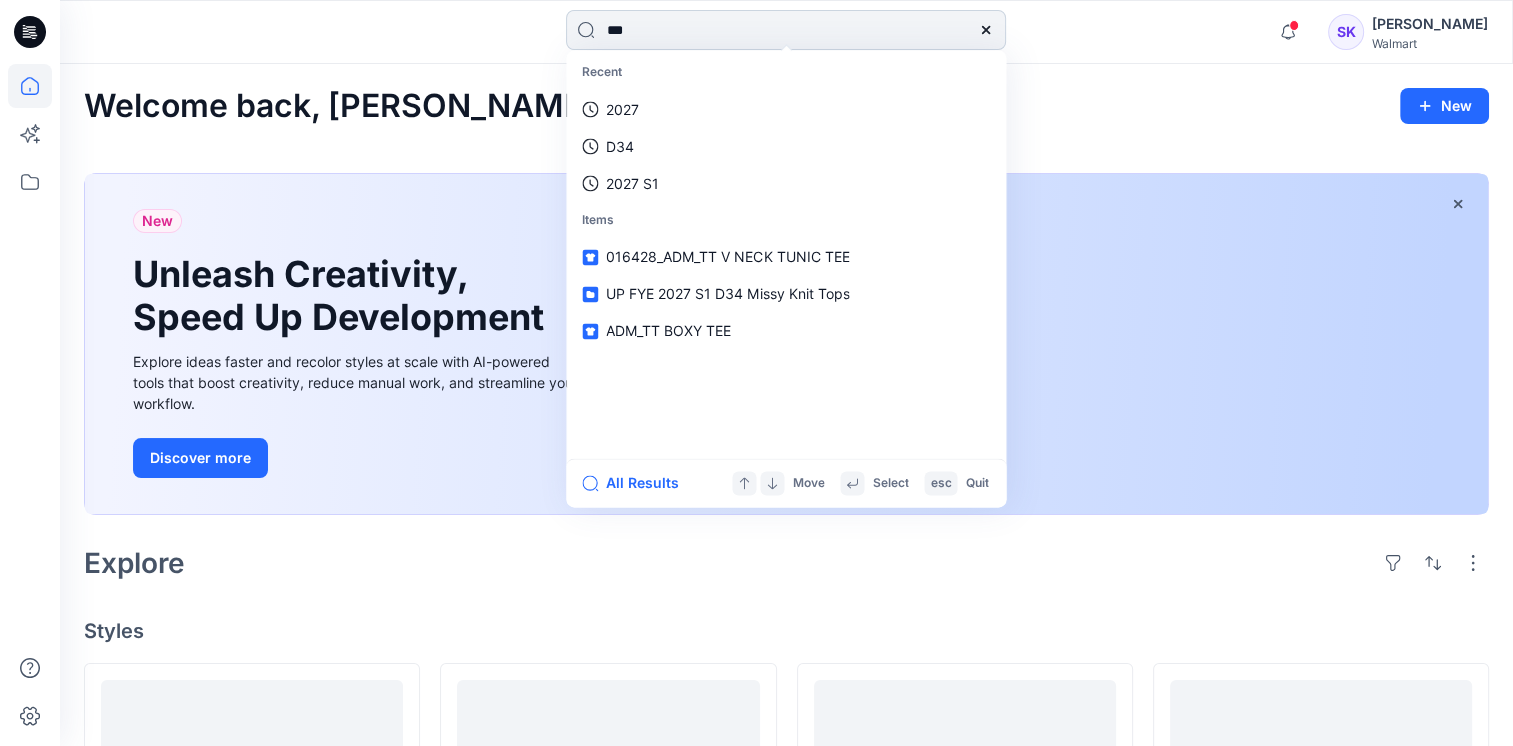 type on "****" 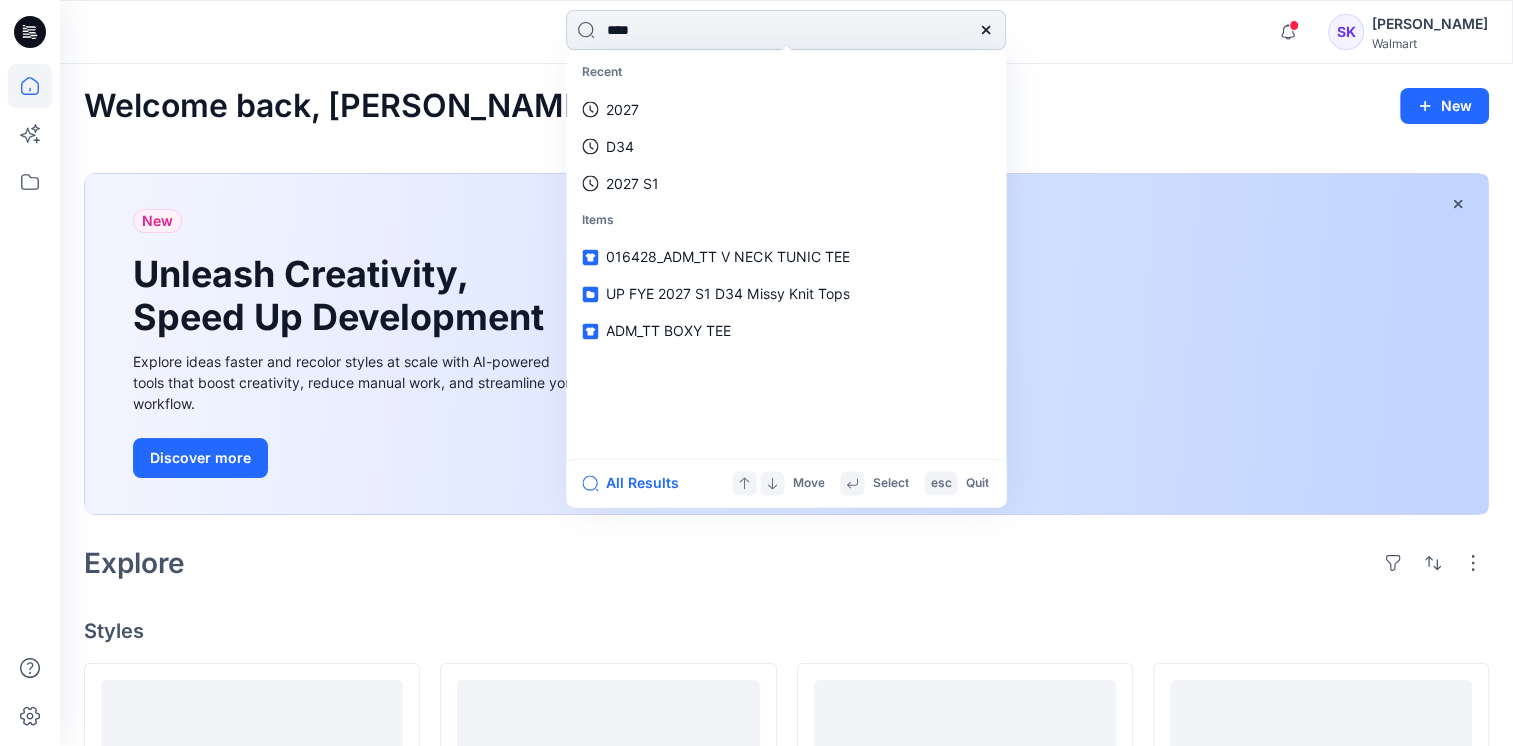 type 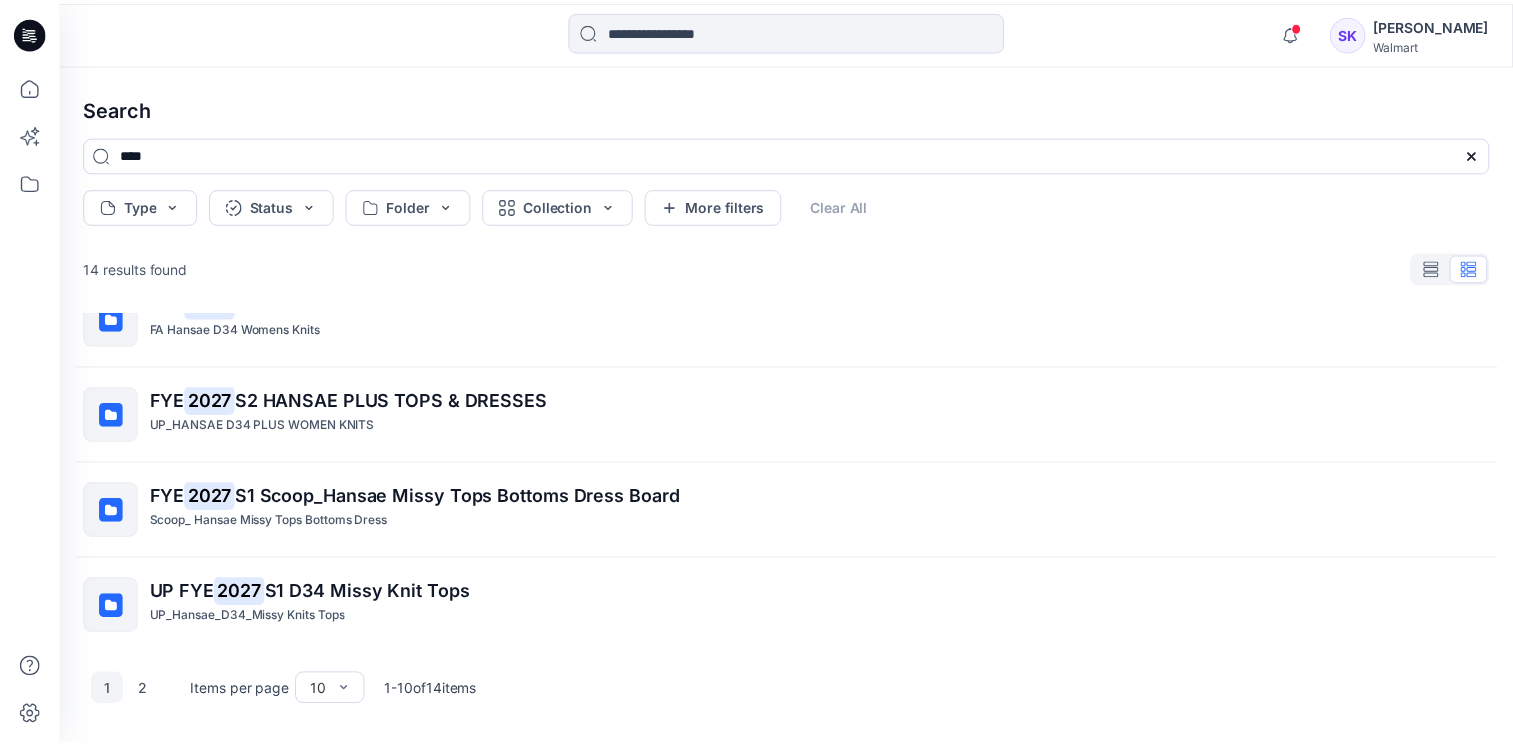 scroll, scrollTop: 620, scrollLeft: 0, axis: vertical 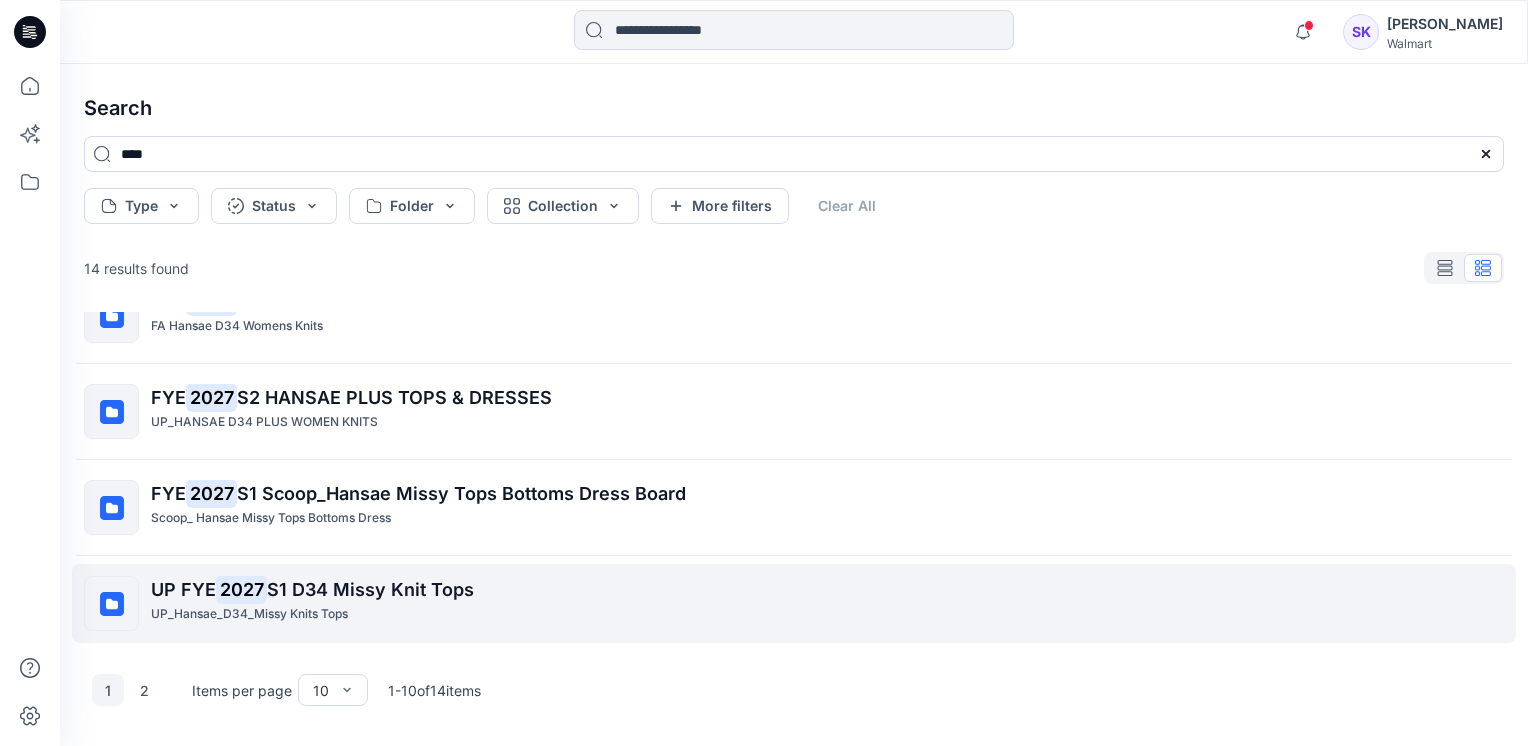 click on "S1 D34 Missy Knit Tops" at bounding box center [370, 589] 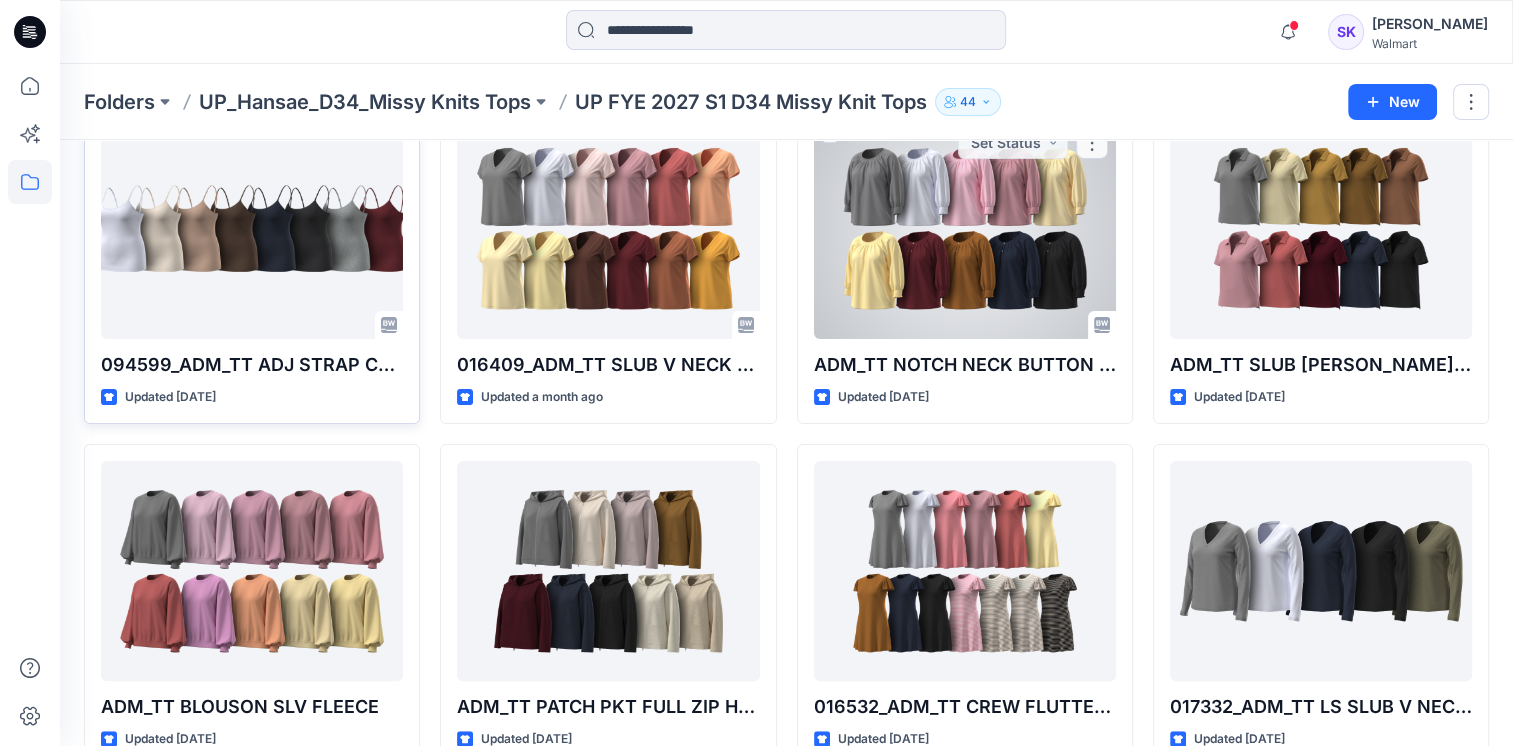 scroll, scrollTop: 500, scrollLeft: 0, axis: vertical 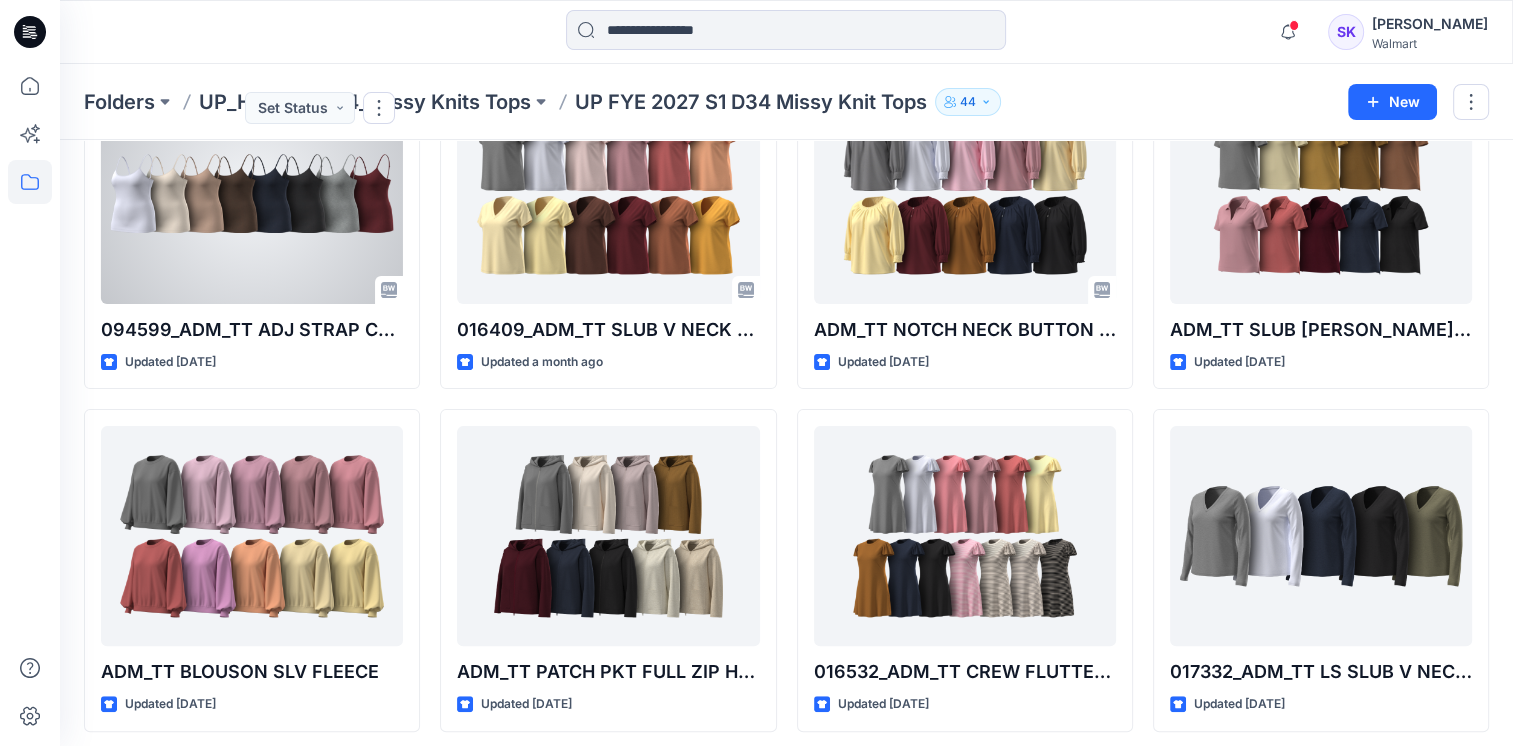 click at bounding box center [252, 194] 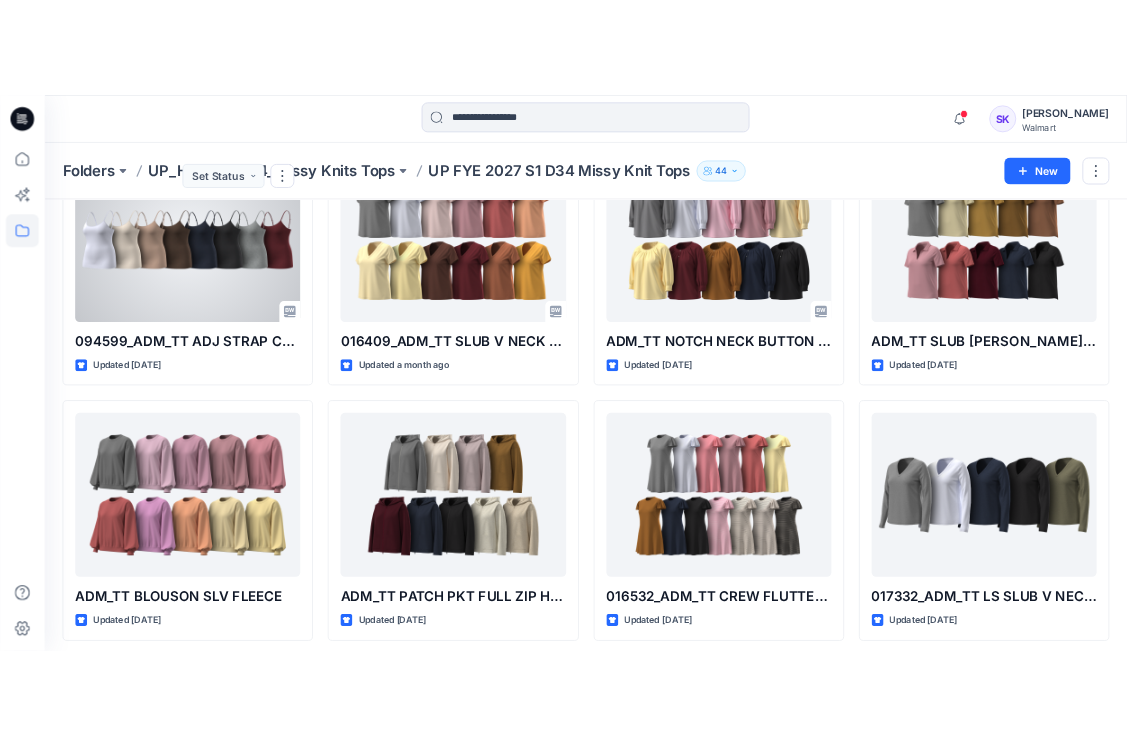 scroll, scrollTop: 0, scrollLeft: 0, axis: both 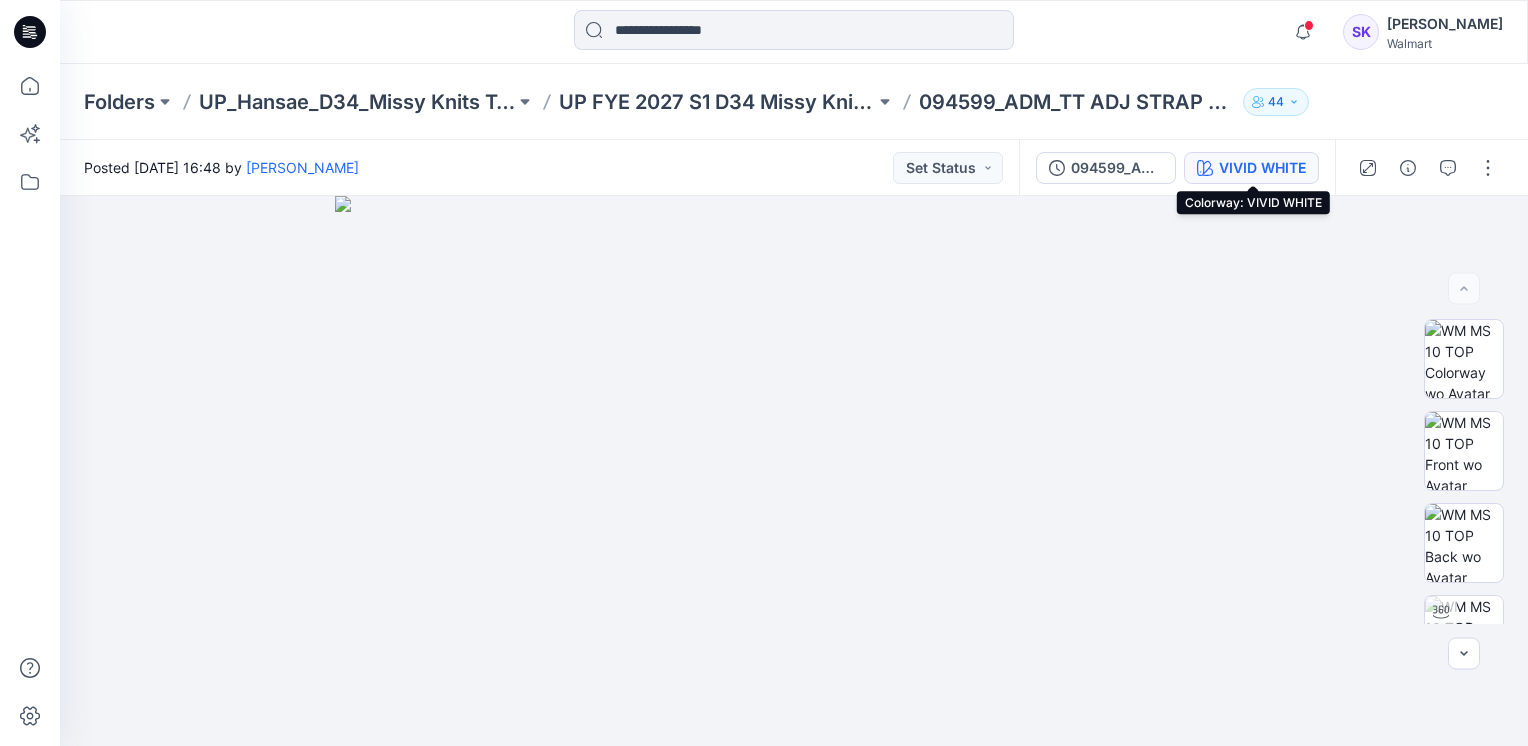 click on "VIVID WHITE" at bounding box center [1262, 168] 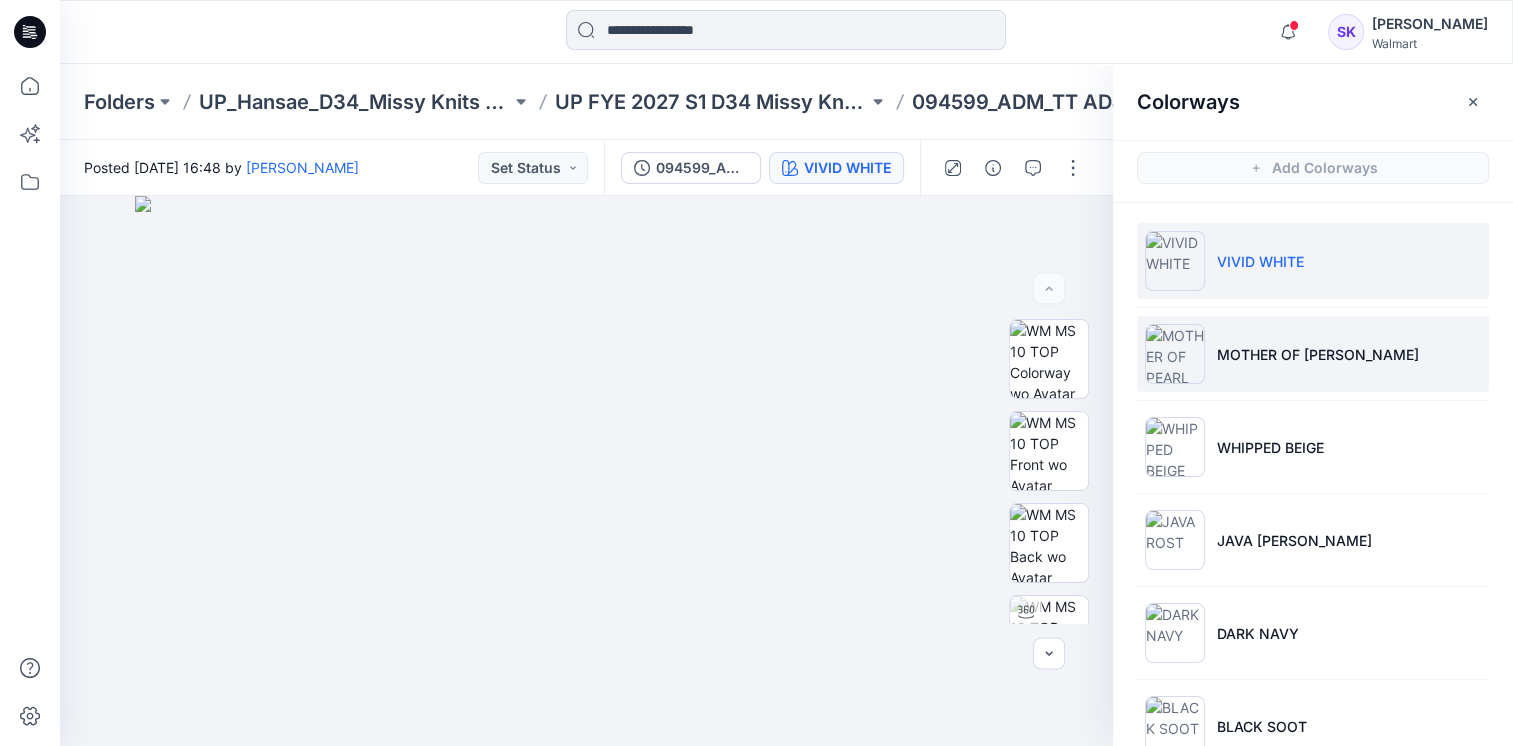 click on "MOTHER OF [PERSON_NAME]" at bounding box center (1313, 354) 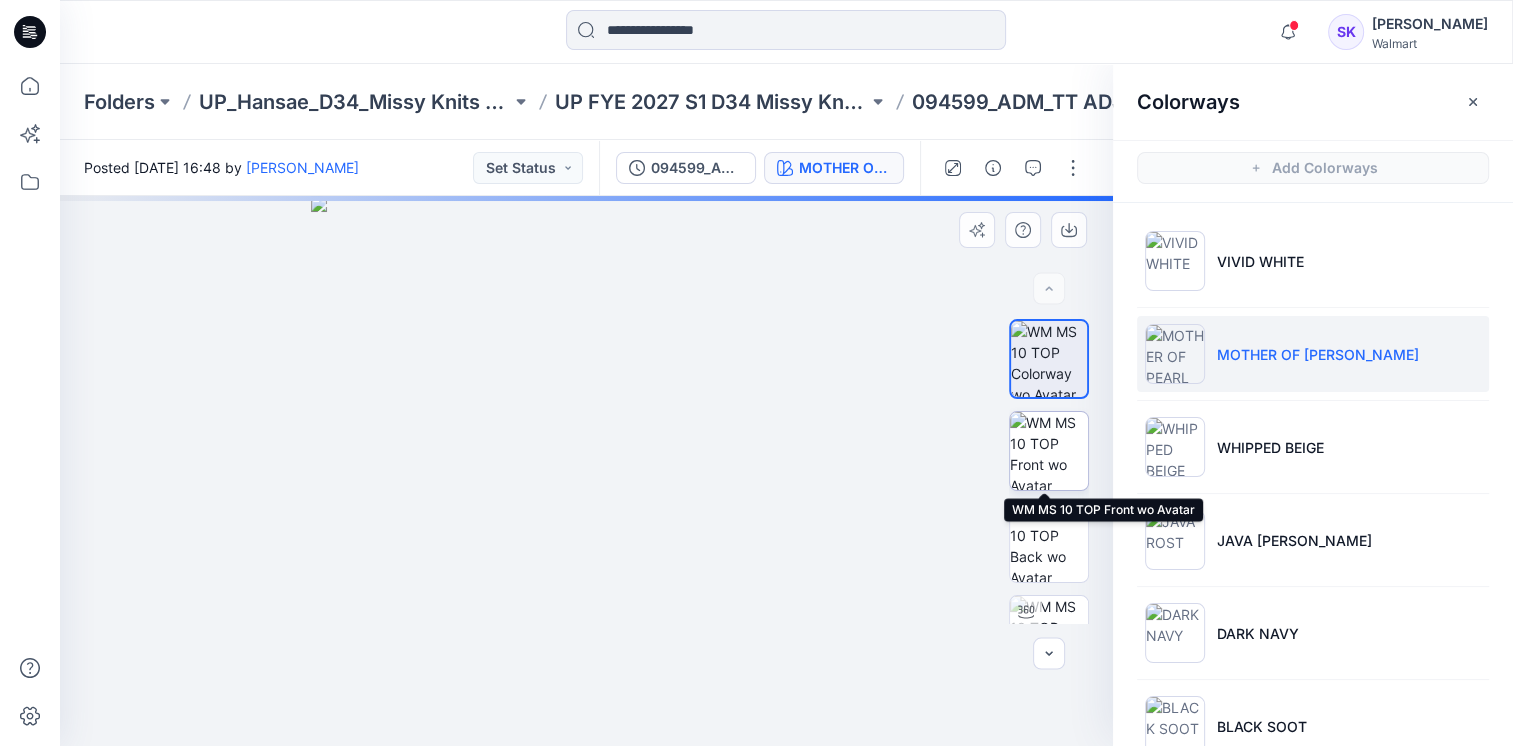 click at bounding box center (1049, 451) 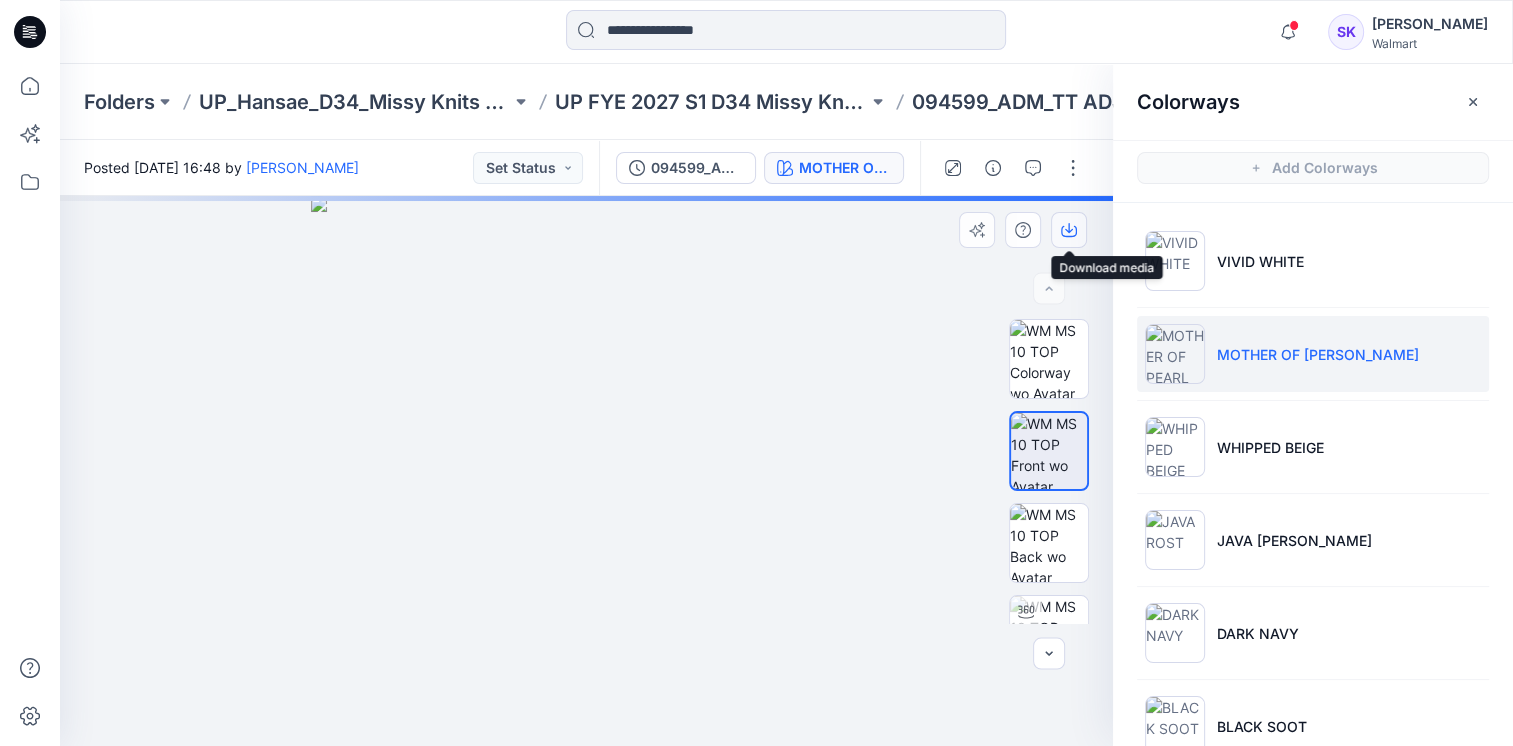 click 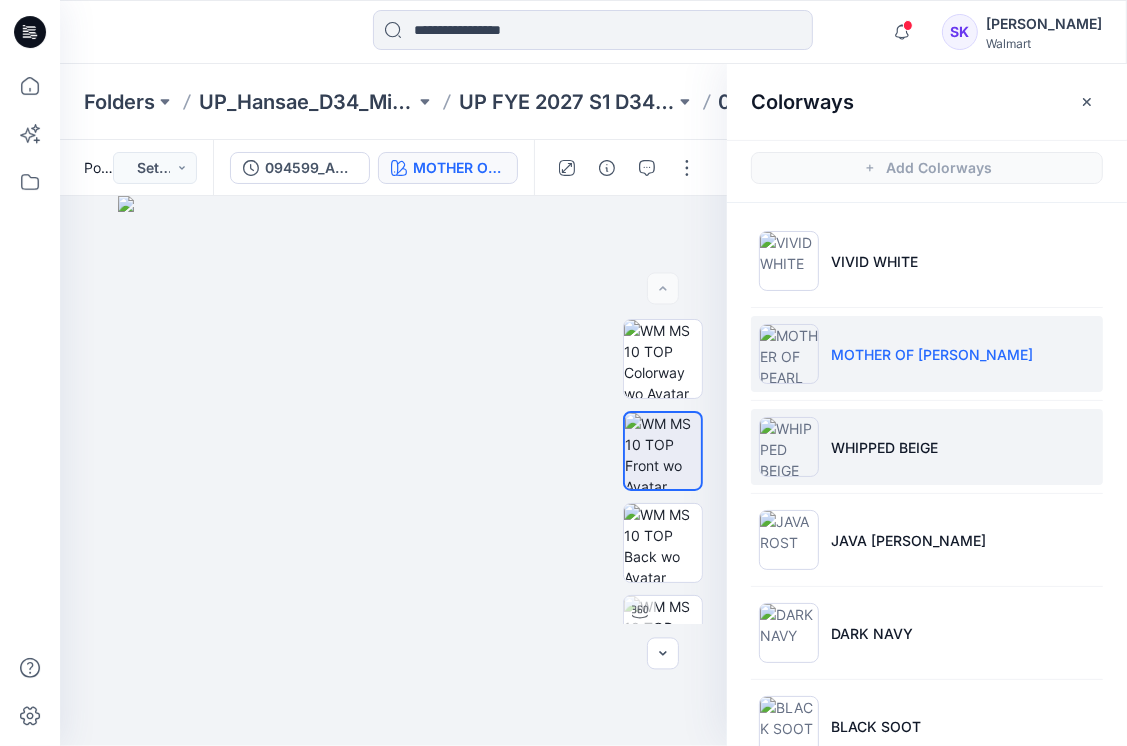 click on "WHIPPED BEIGE" at bounding box center [927, 447] 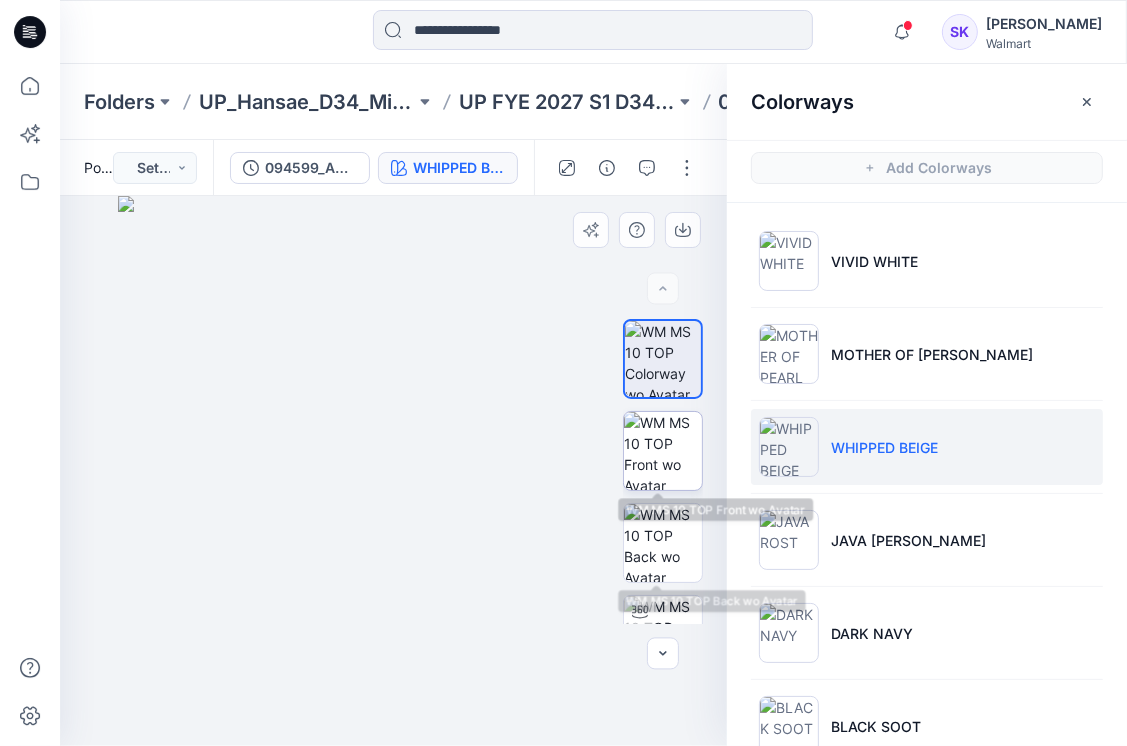 click at bounding box center [663, 451] 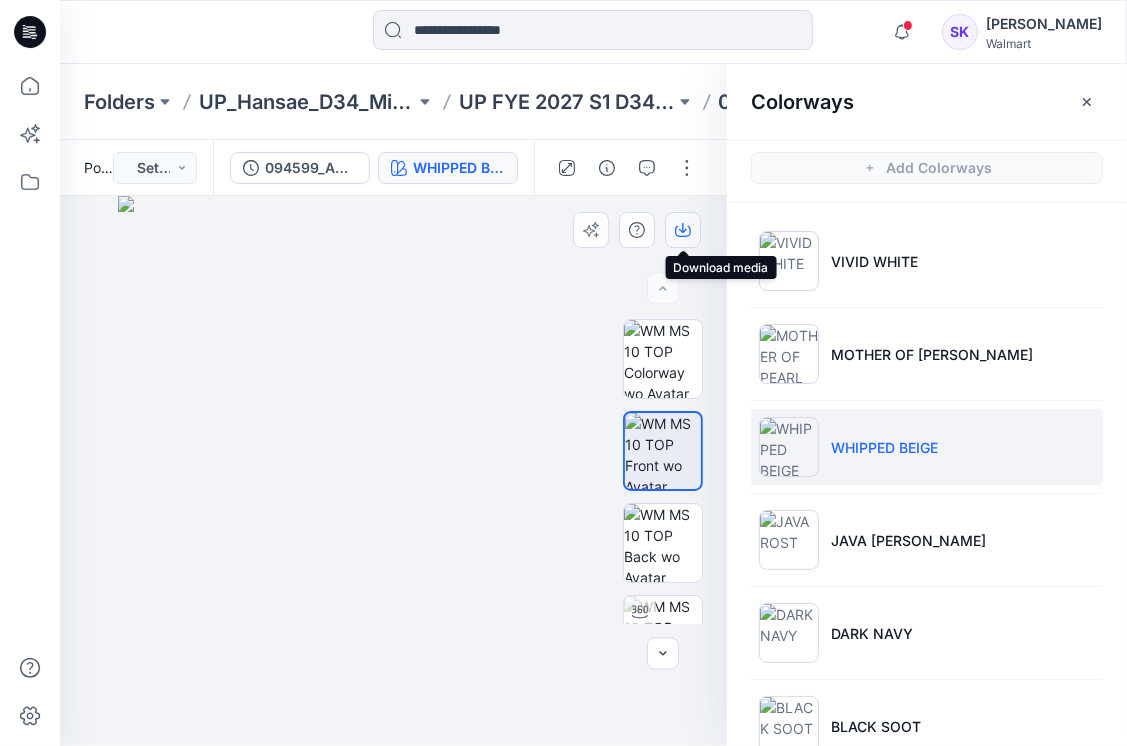 click at bounding box center [683, 230] 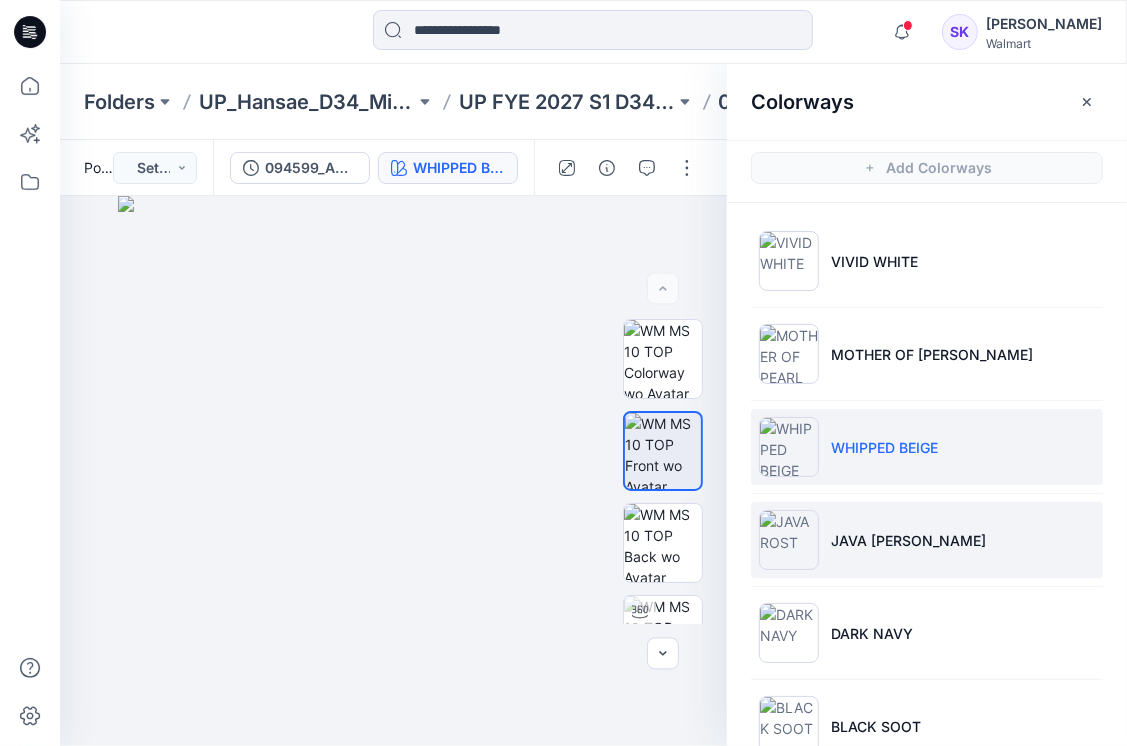 click on "JAVA [PERSON_NAME]" at bounding box center [908, 540] 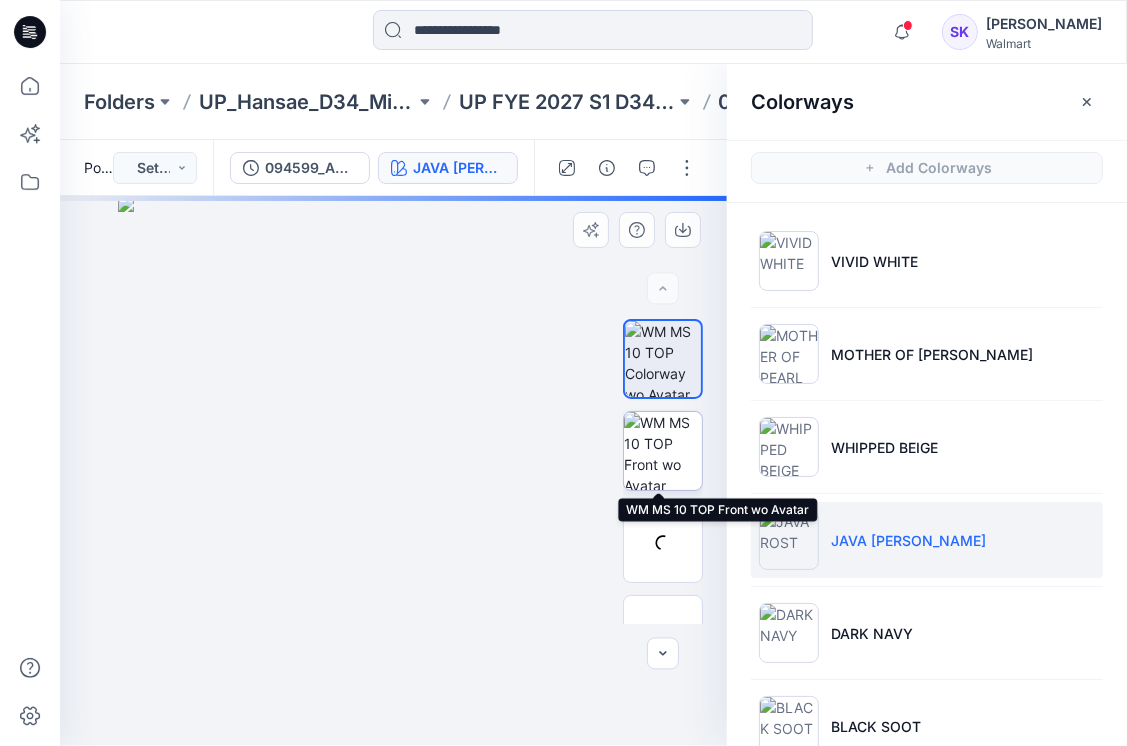 click at bounding box center (663, 451) 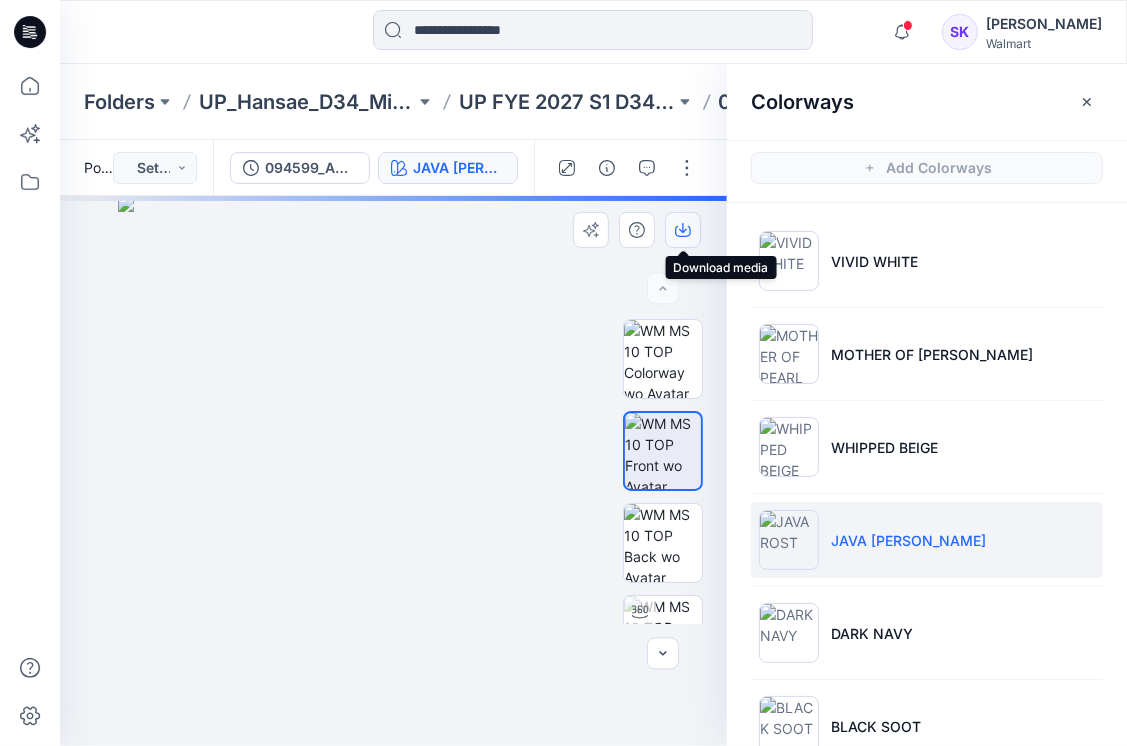 click 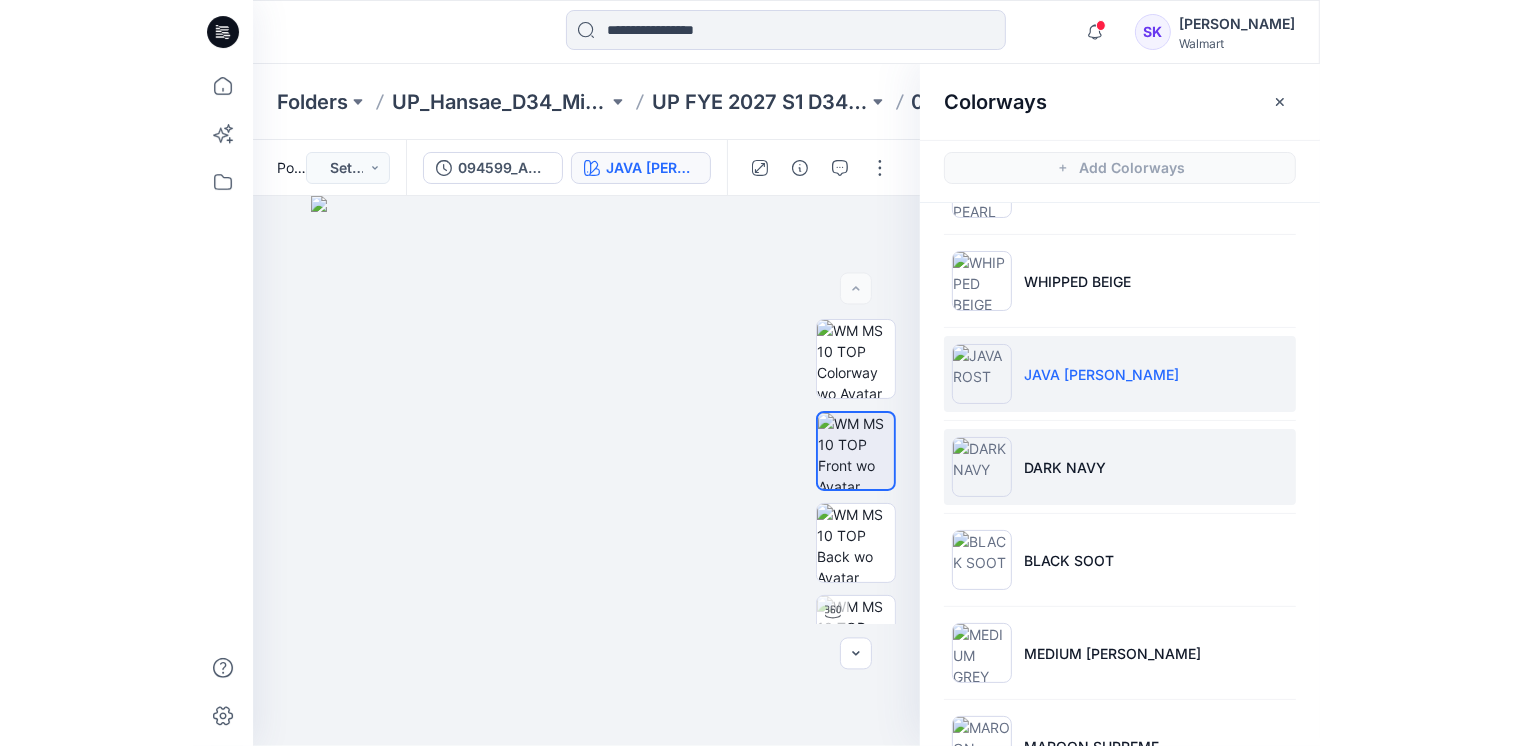 scroll, scrollTop: 200, scrollLeft: 0, axis: vertical 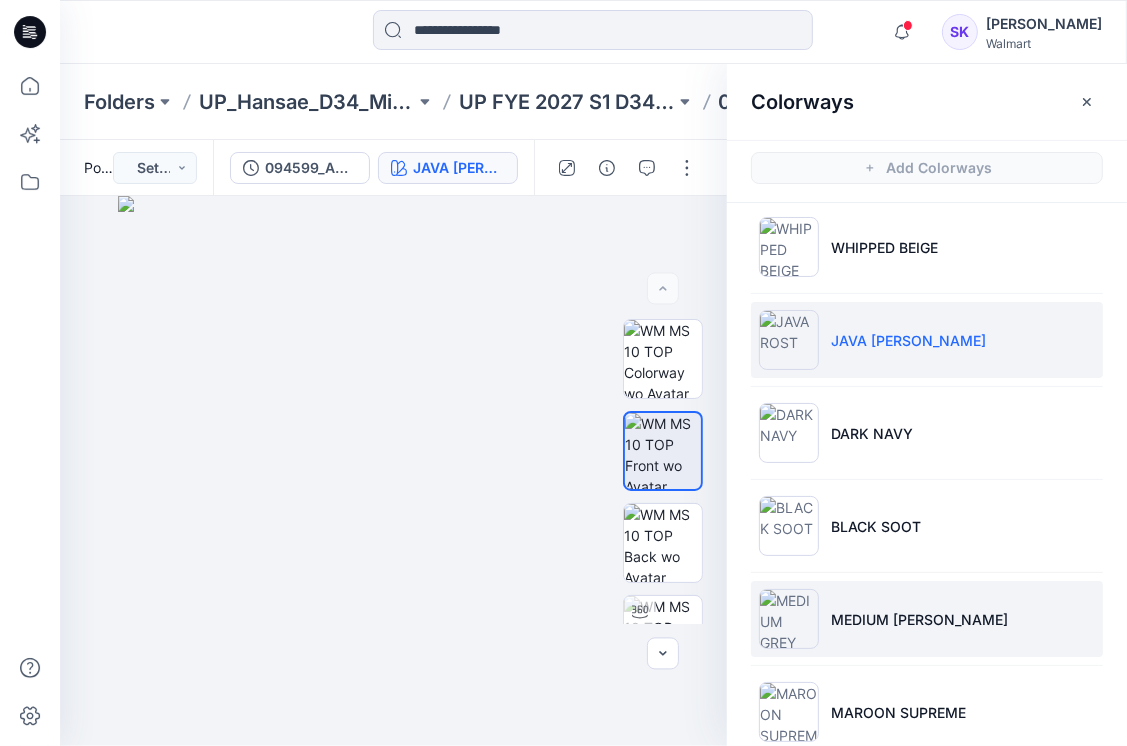 click on "MEDIUM [PERSON_NAME]" at bounding box center [919, 619] 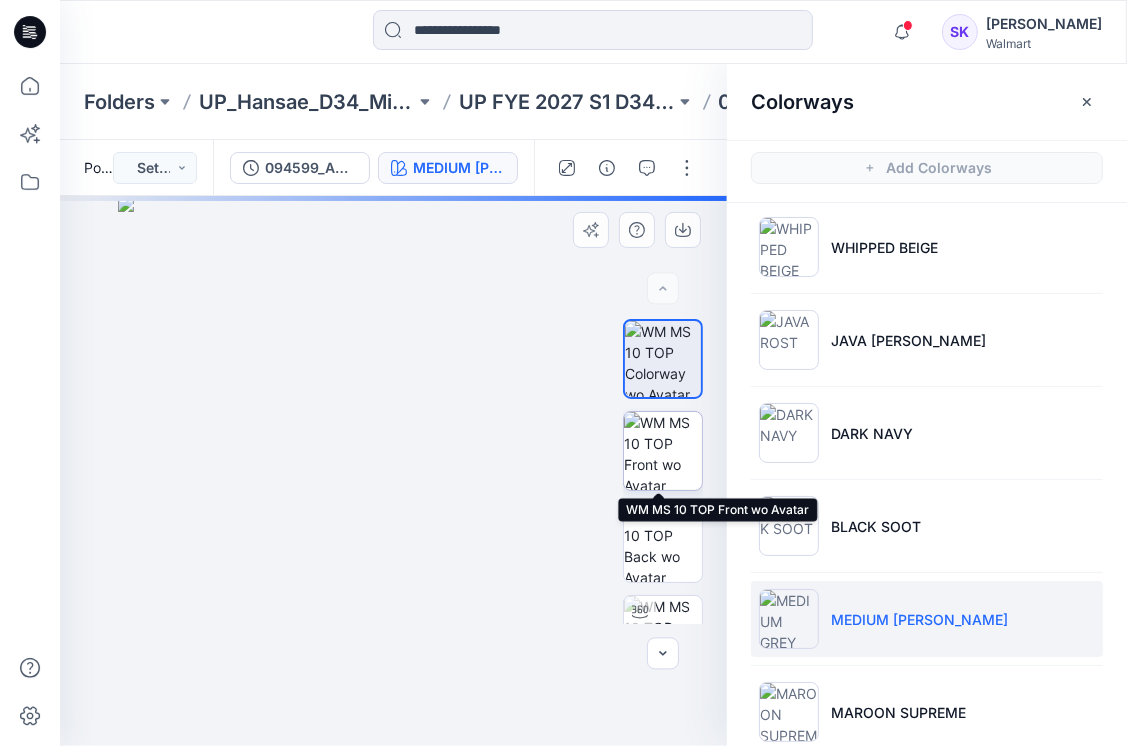 click at bounding box center (663, 451) 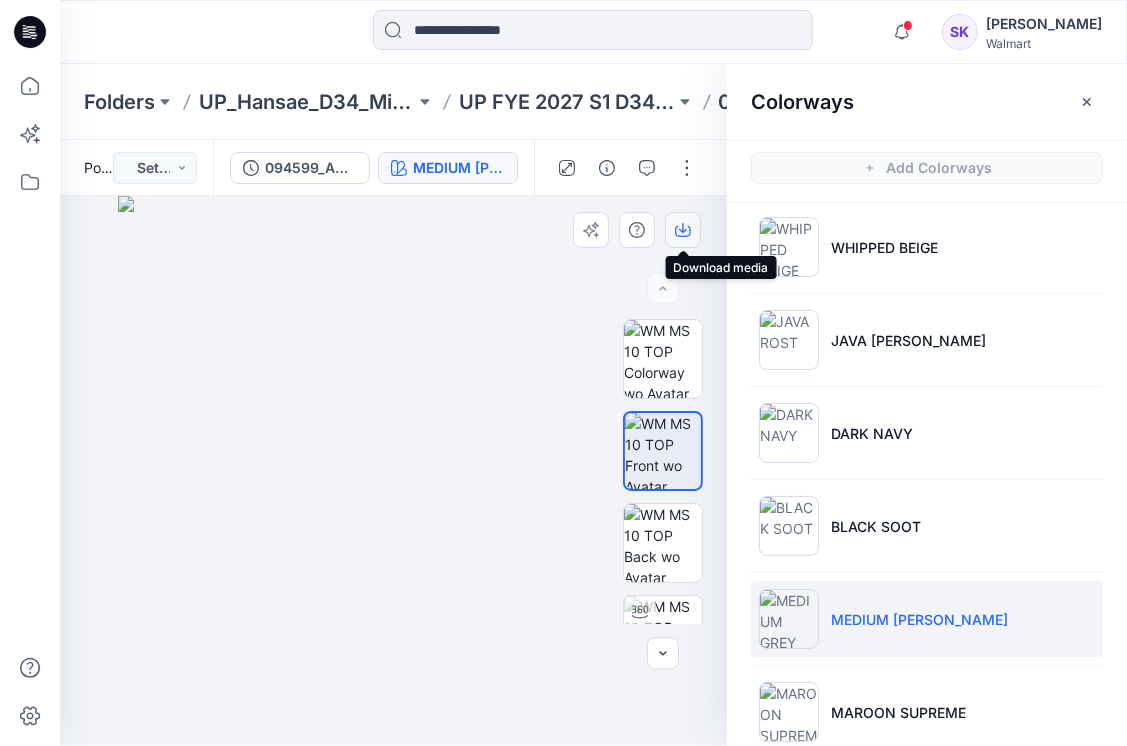 click 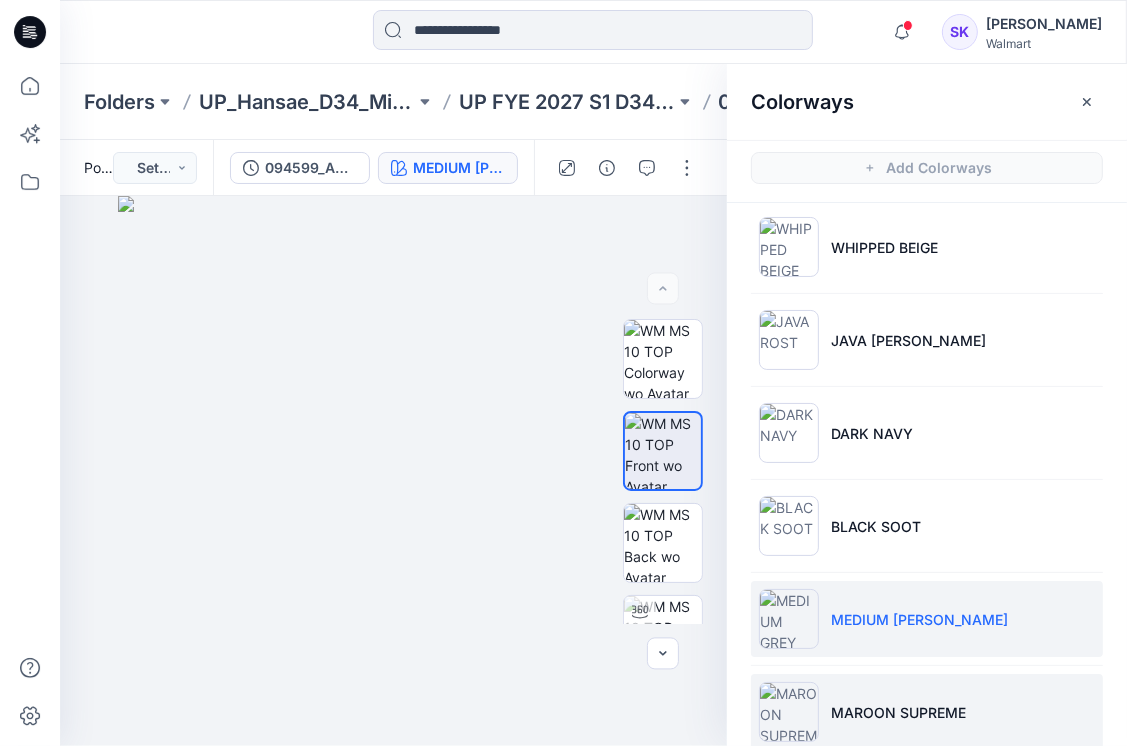 click on "MAROON SUPREME" at bounding box center [898, 712] 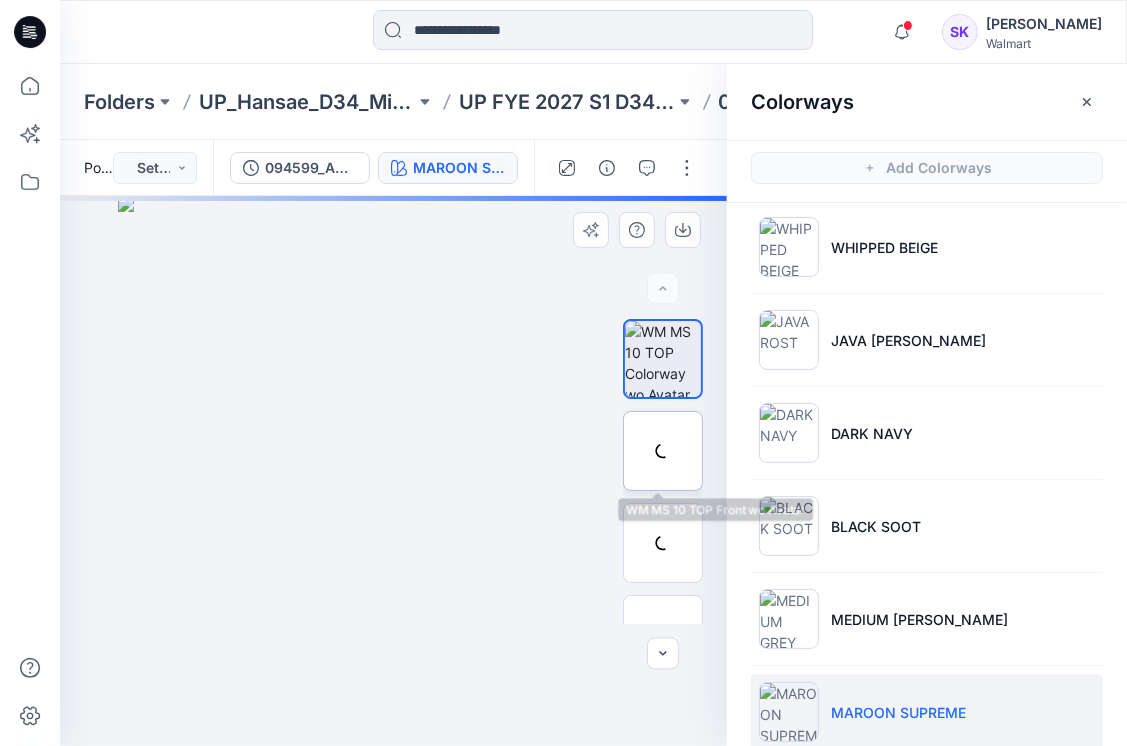 click at bounding box center (663, 451) 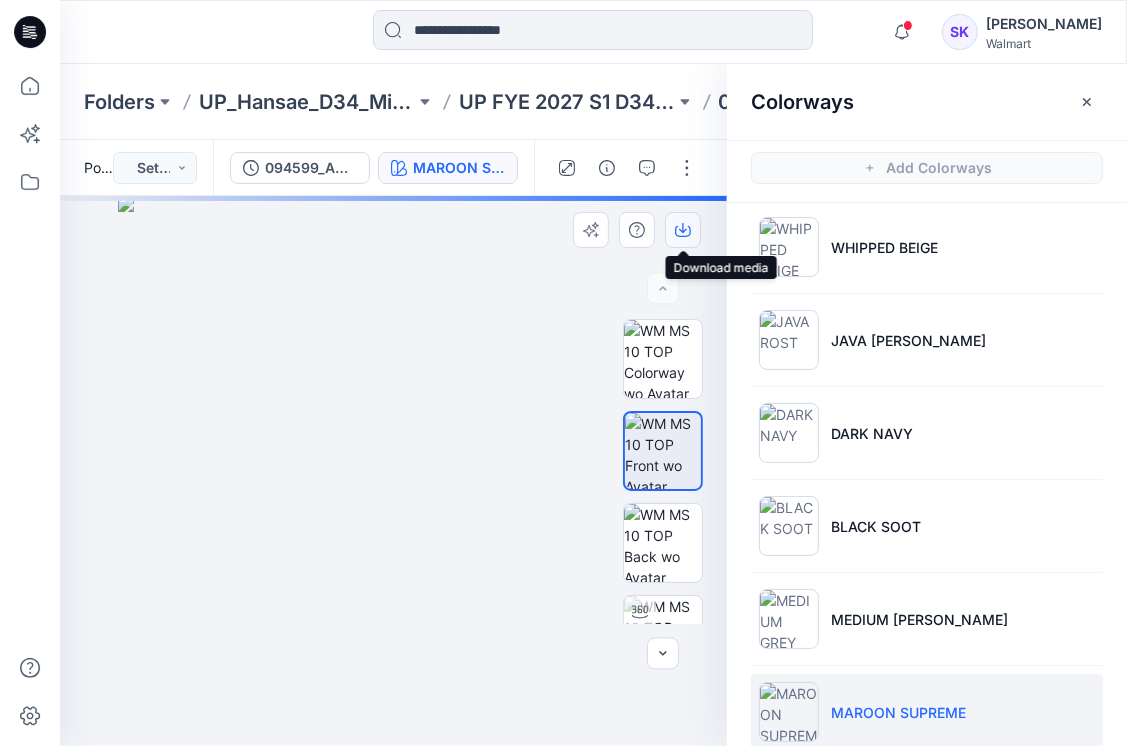 click 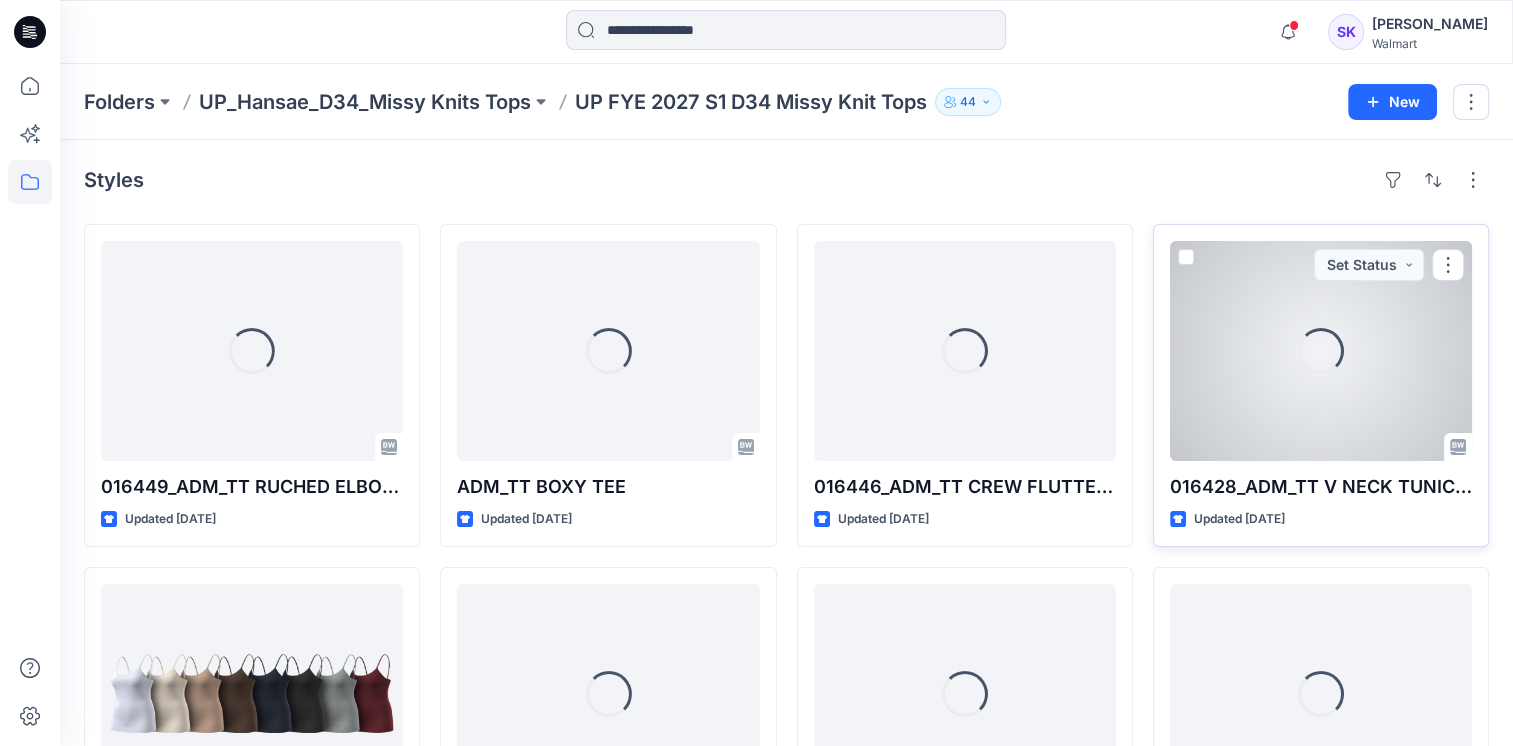 click on "Loading... 016428_ADM_TT V NECK TUNIC TEE Updated [DATE] Set Status" at bounding box center (1321, 385) 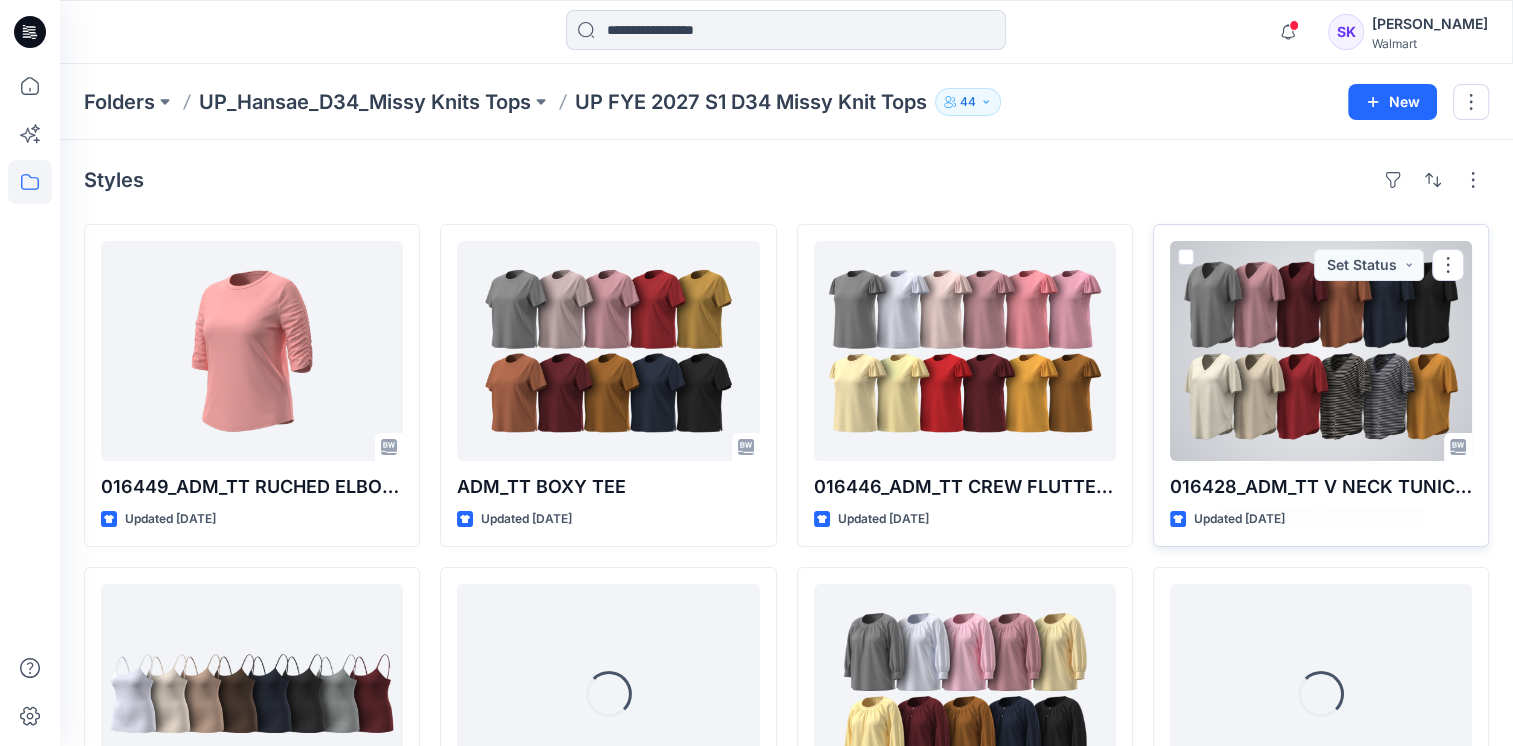 click at bounding box center [1321, 351] 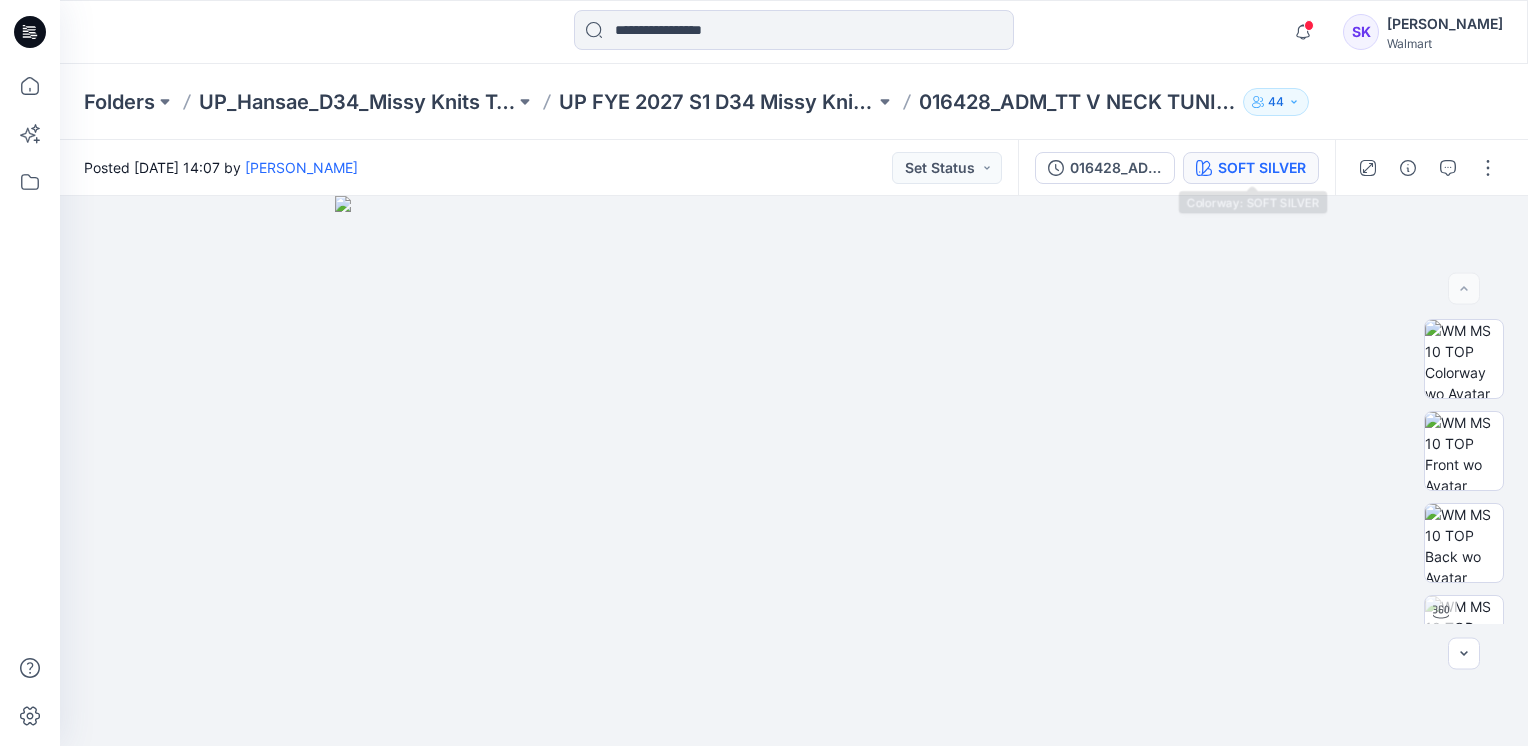 click on "SOFT SILVER" at bounding box center (1262, 168) 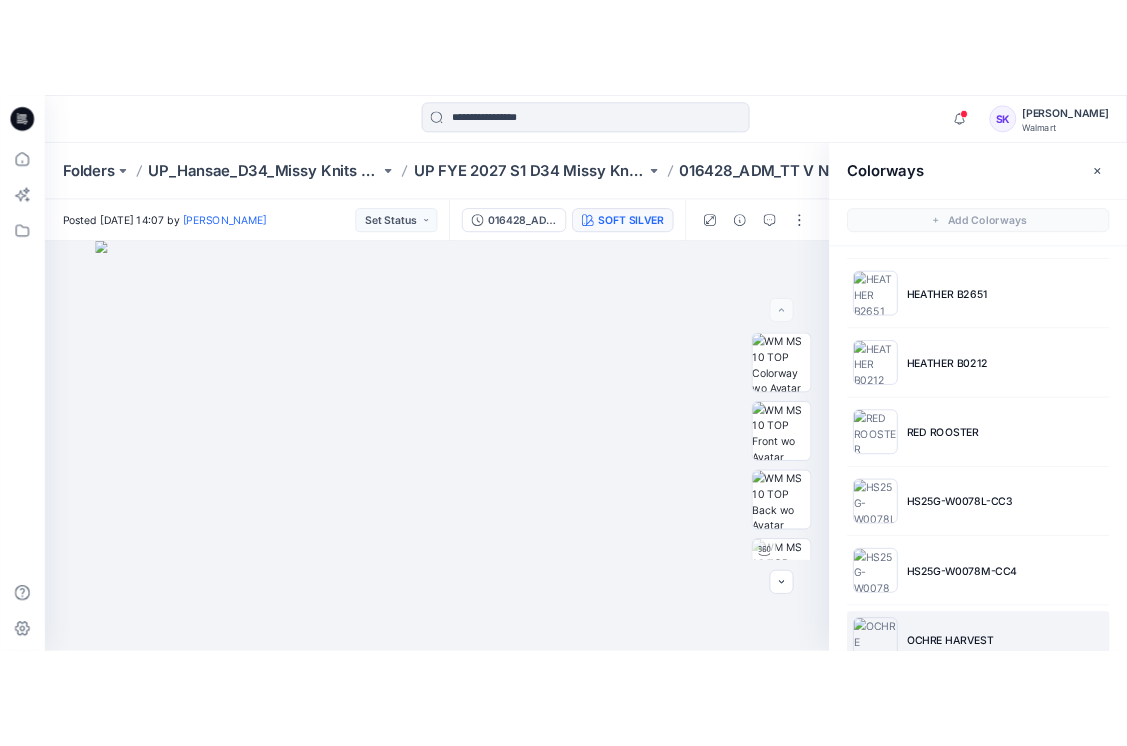 scroll, scrollTop: 696, scrollLeft: 0, axis: vertical 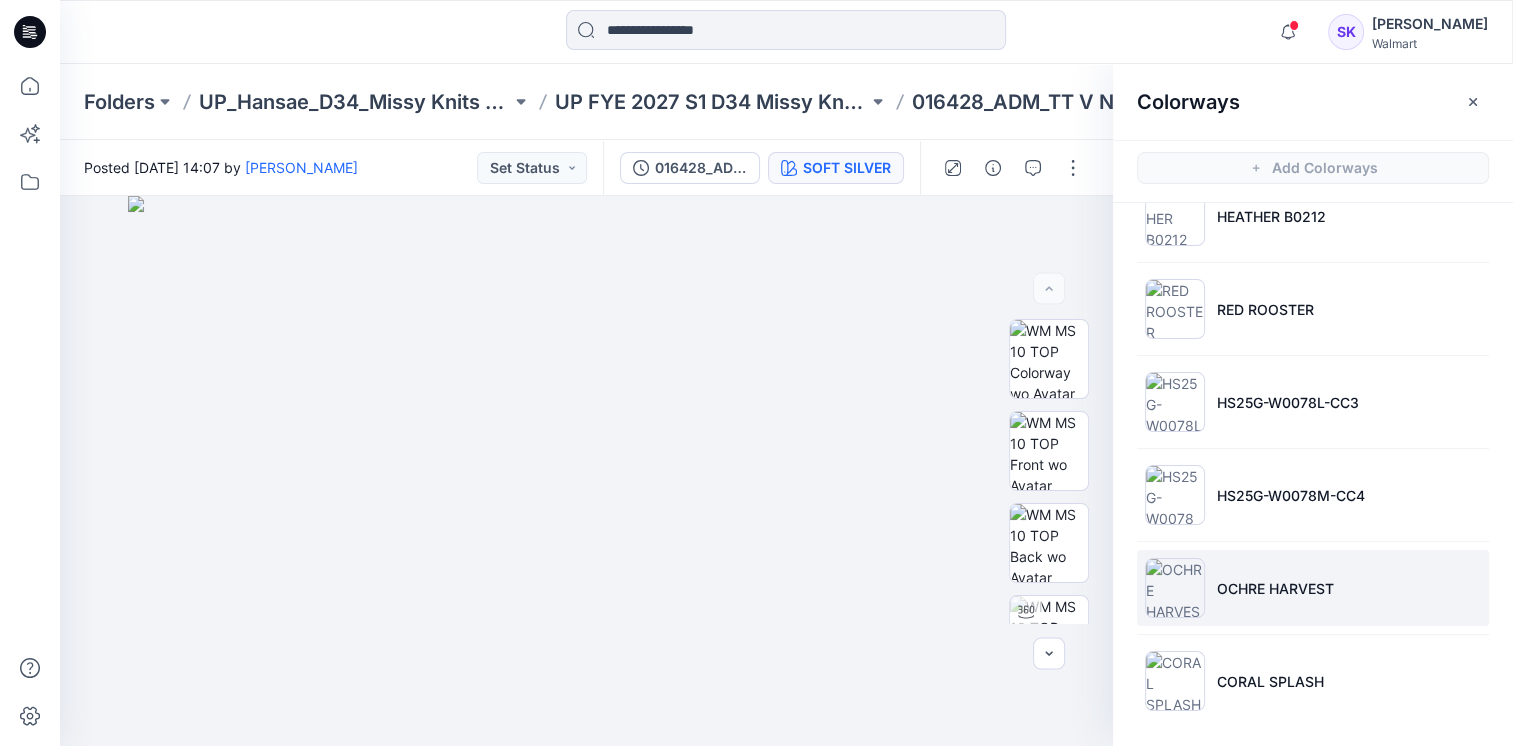 click on "OCHRE HARVEST" at bounding box center [1313, 588] 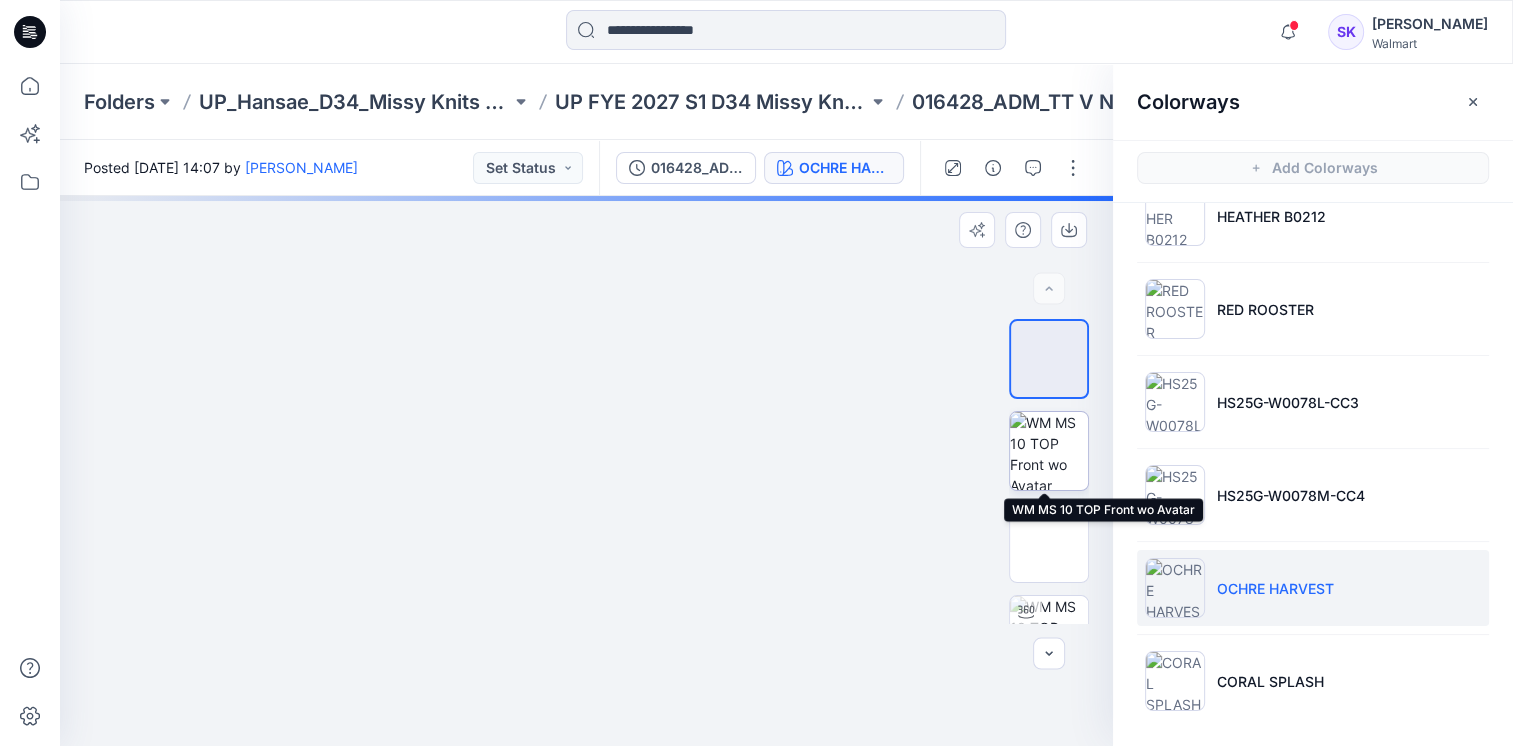 click at bounding box center (1049, 451) 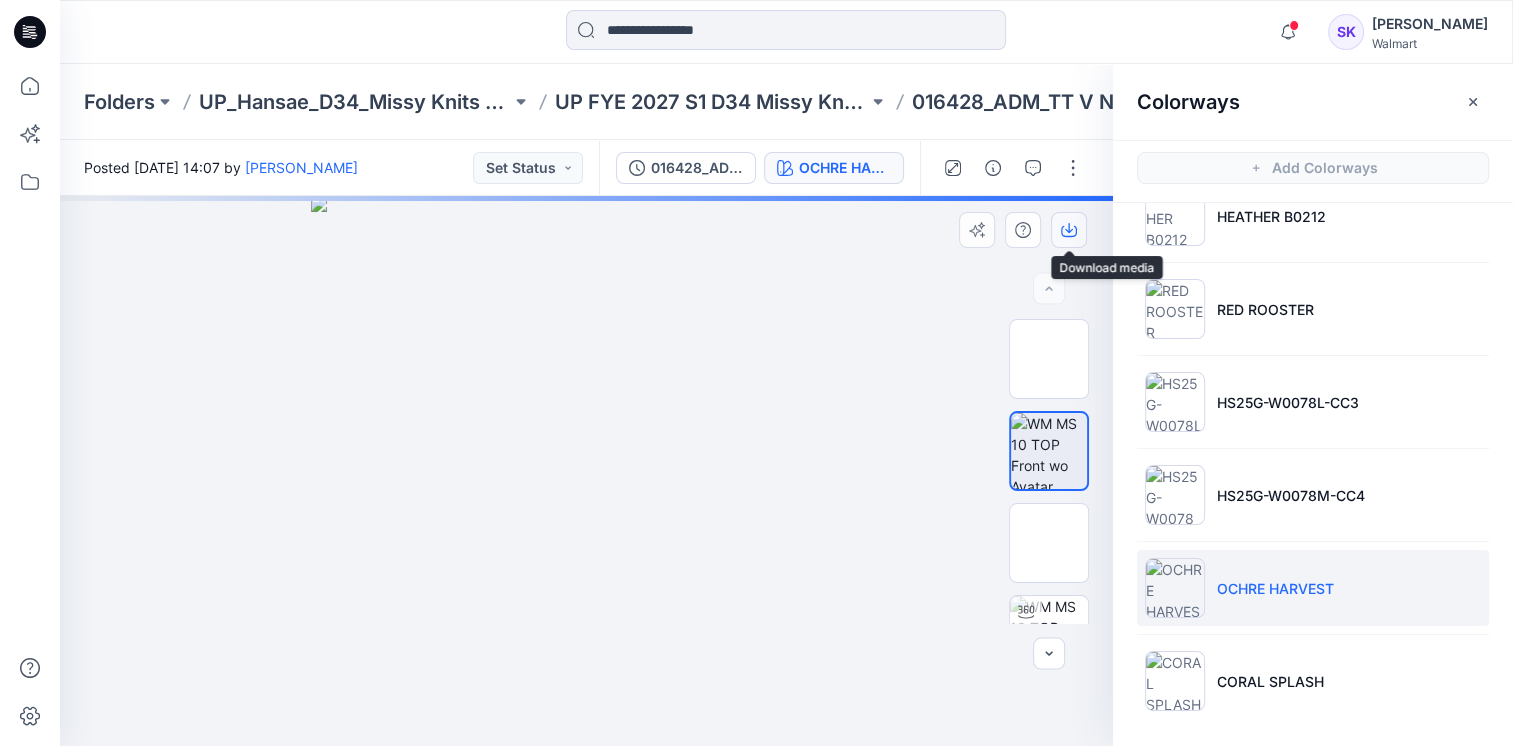 click 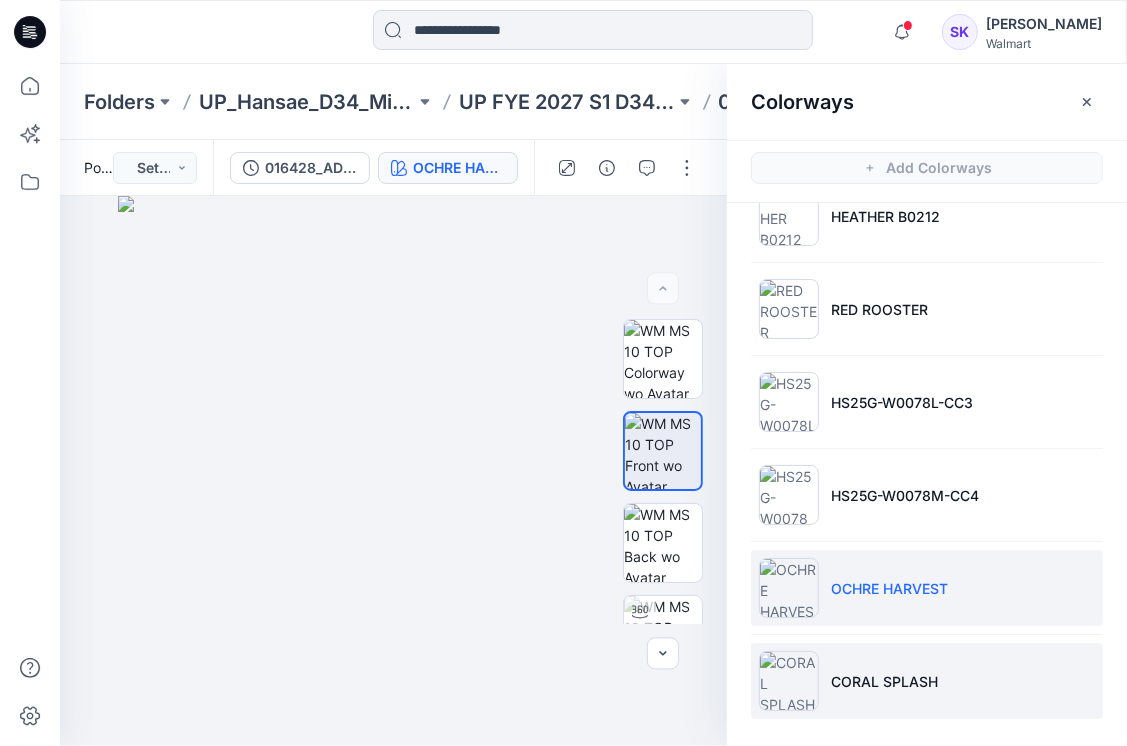 click on "CORAL SPLASH" at bounding box center [884, 681] 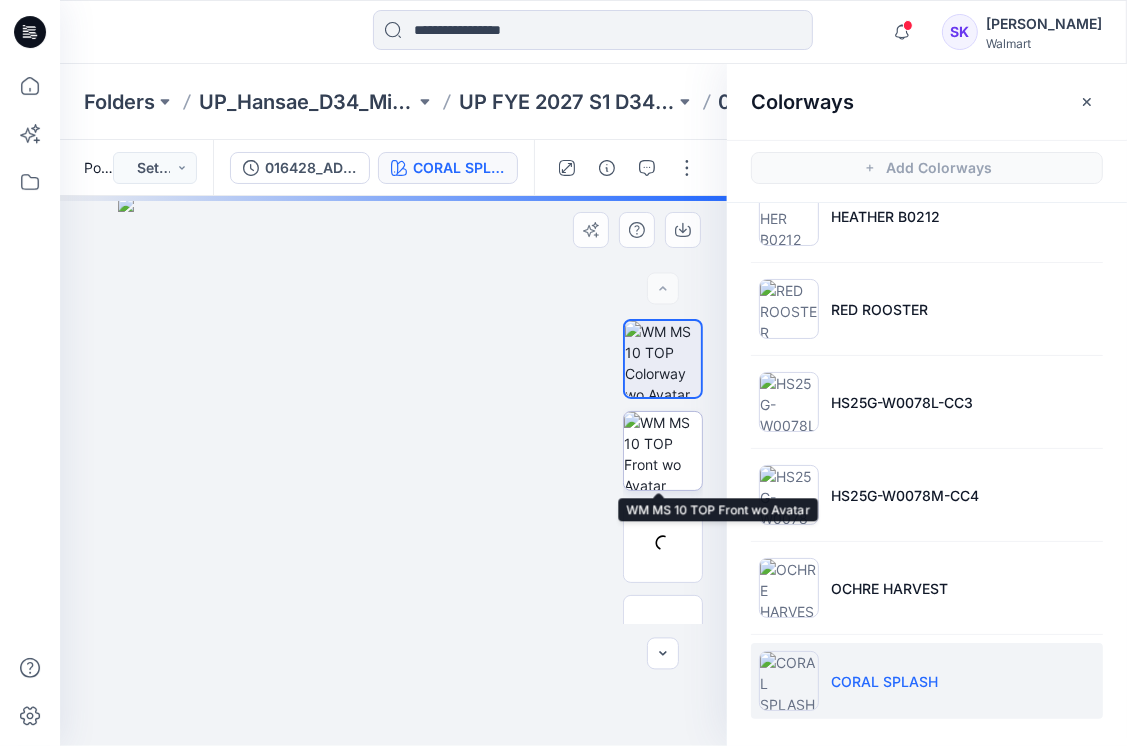 click at bounding box center [663, 451] 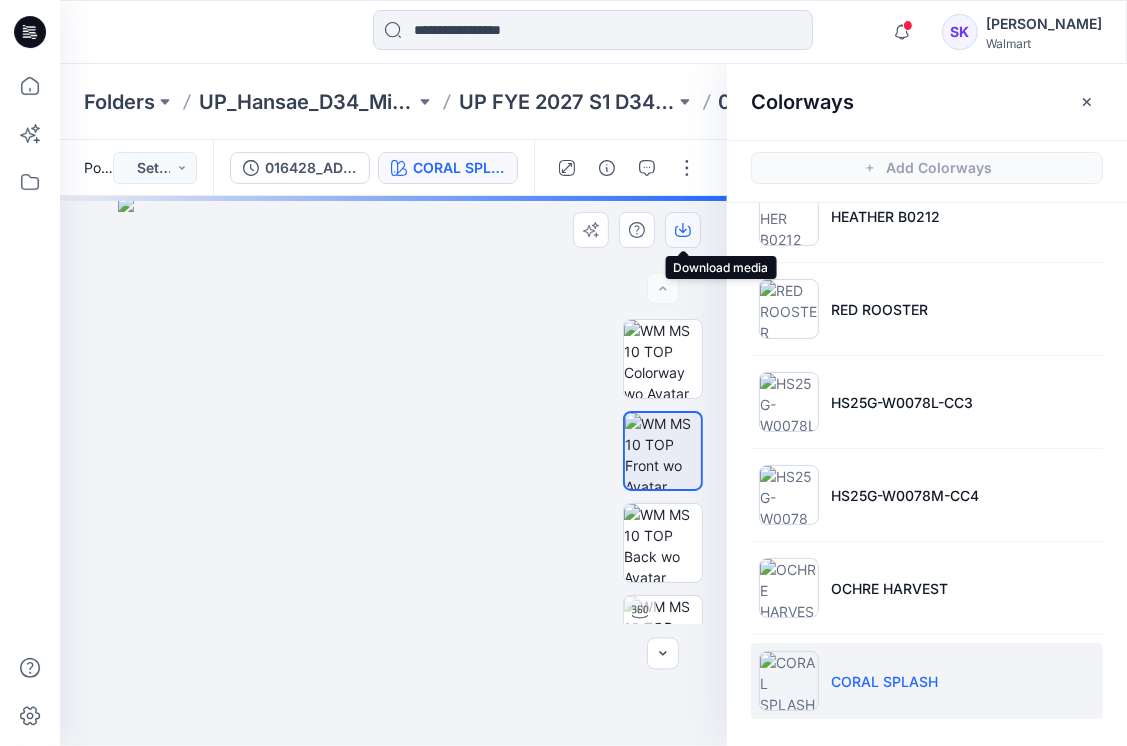 click 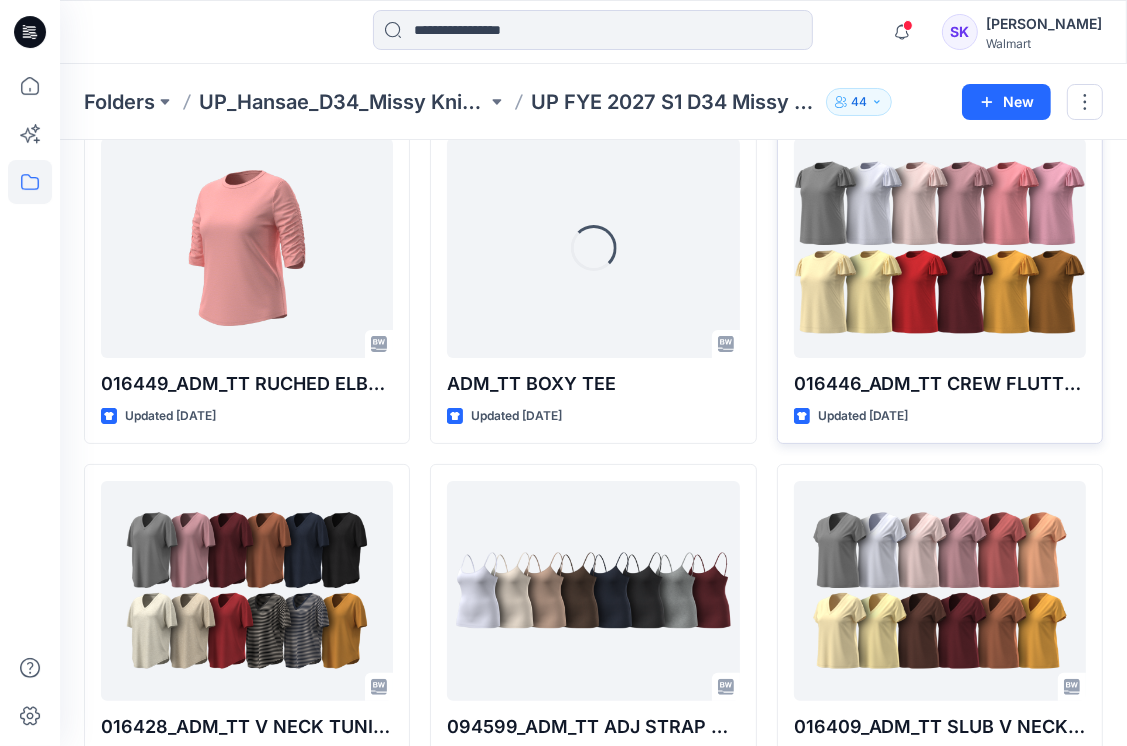 scroll, scrollTop: 100, scrollLeft: 0, axis: vertical 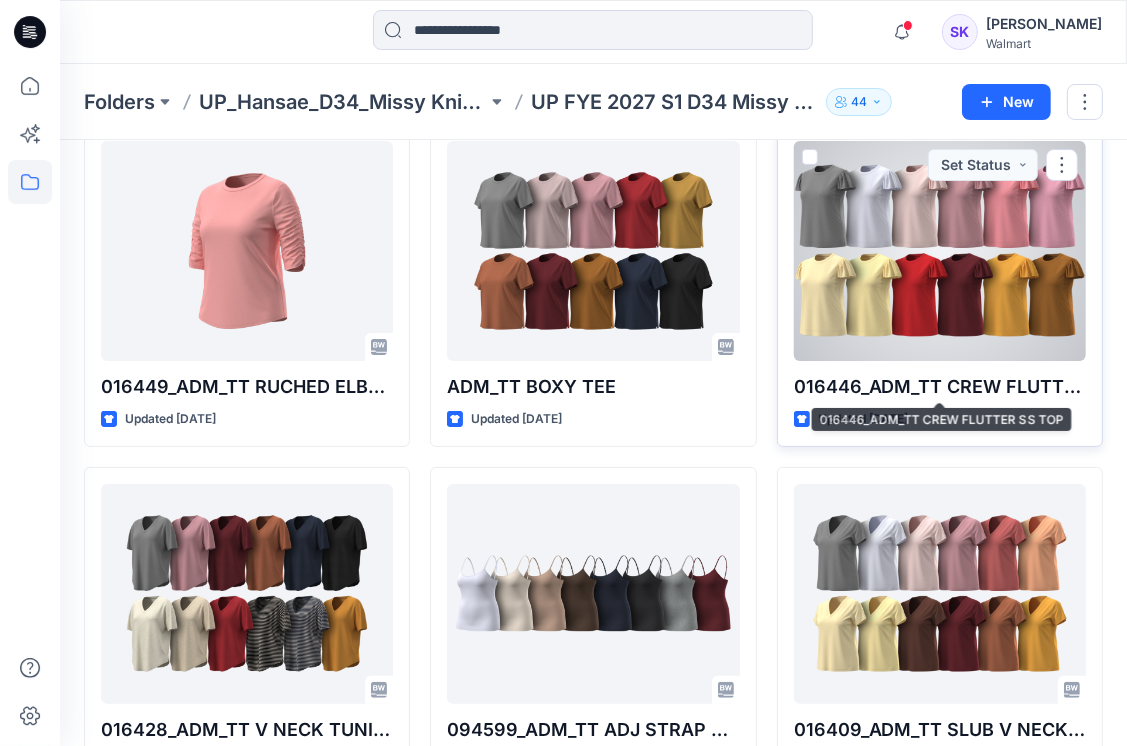 click on "016446_ADM_TT CREW FLUTTER SS TOP" at bounding box center [940, 387] 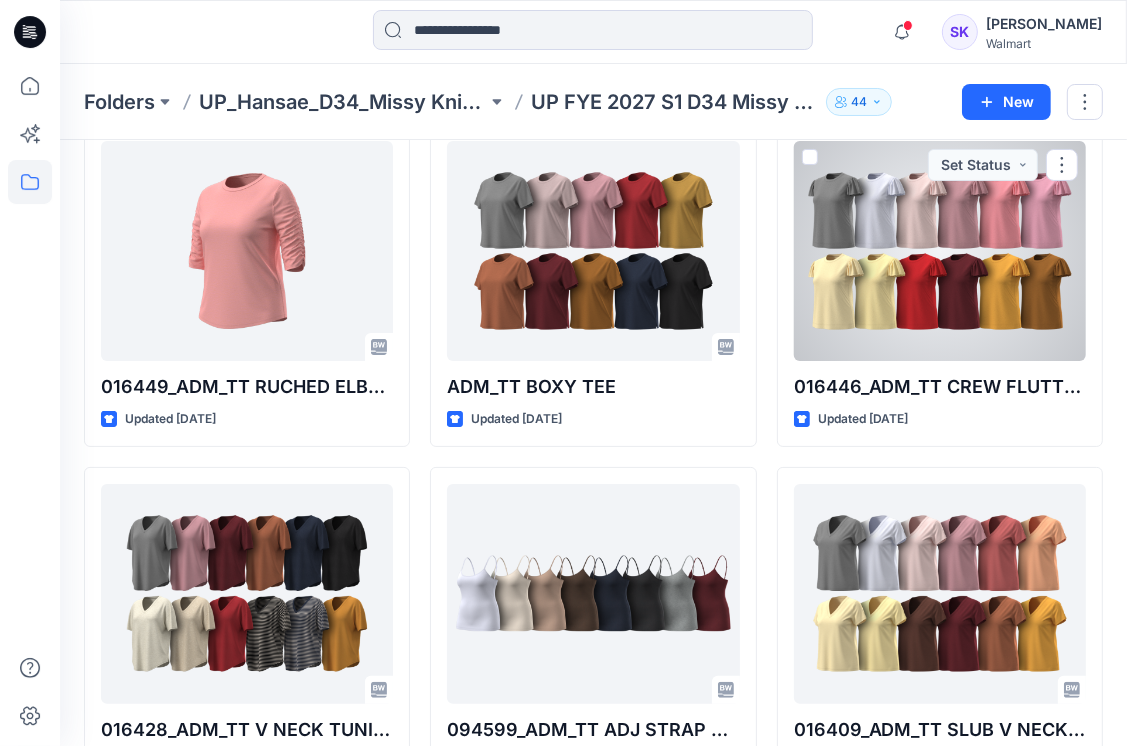 click at bounding box center (940, 251) 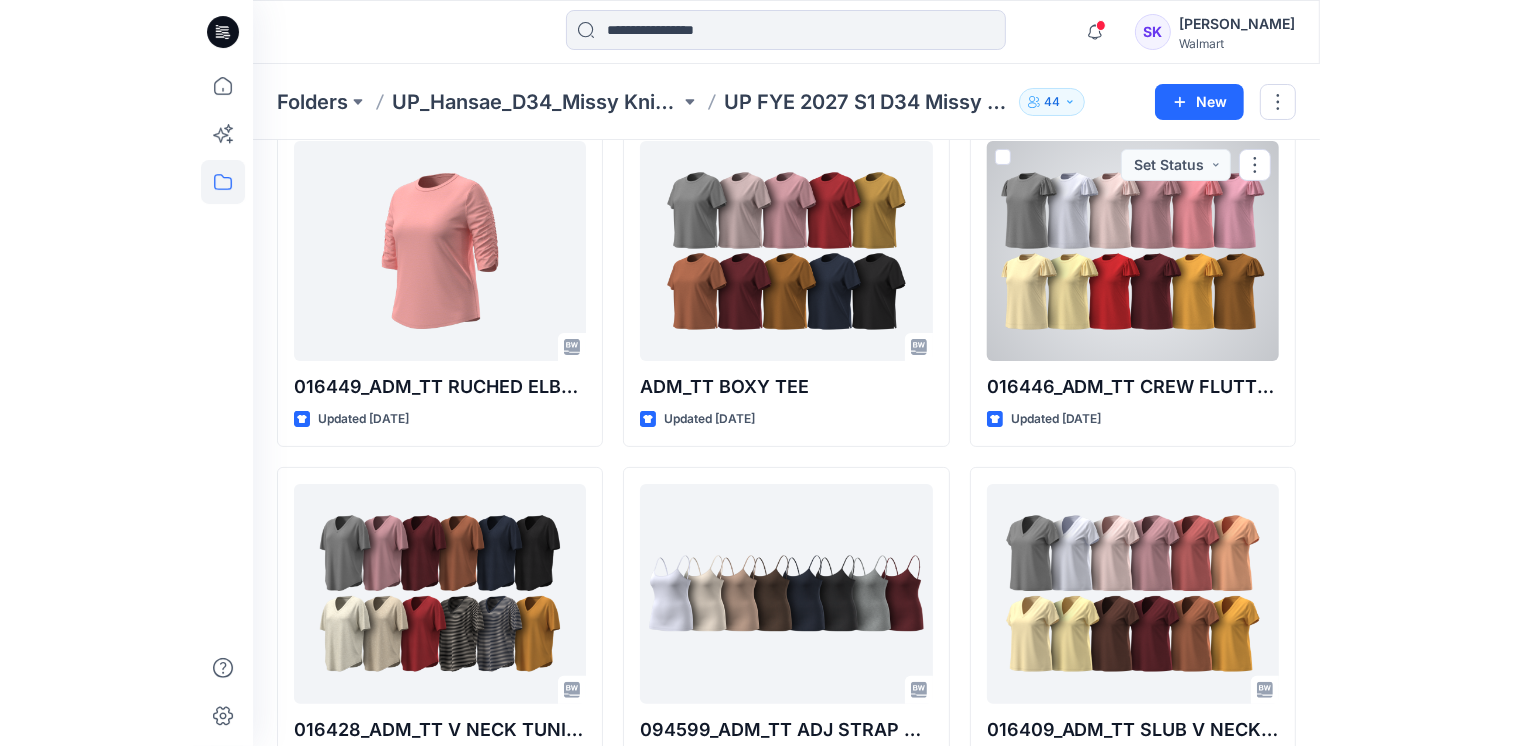scroll, scrollTop: 0, scrollLeft: 0, axis: both 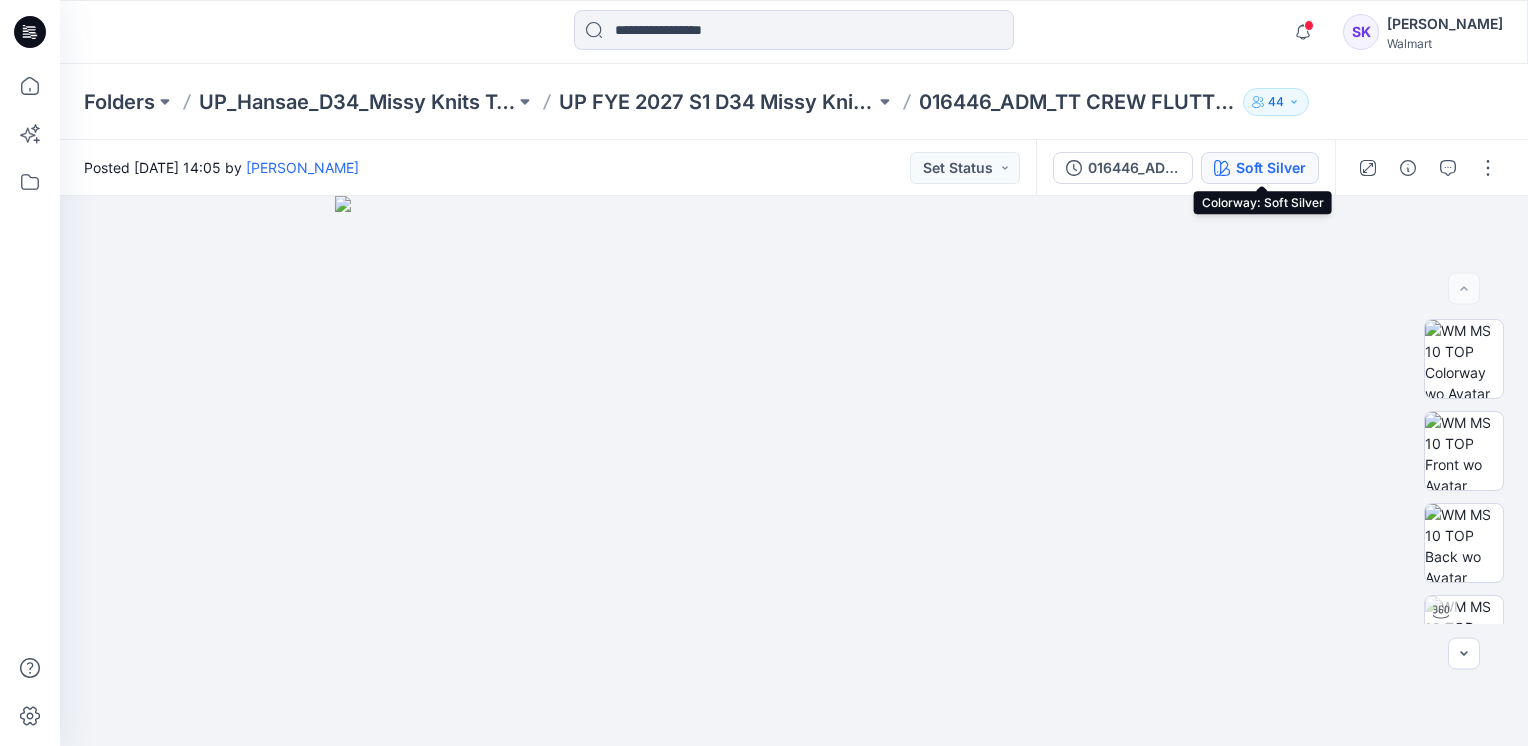 click 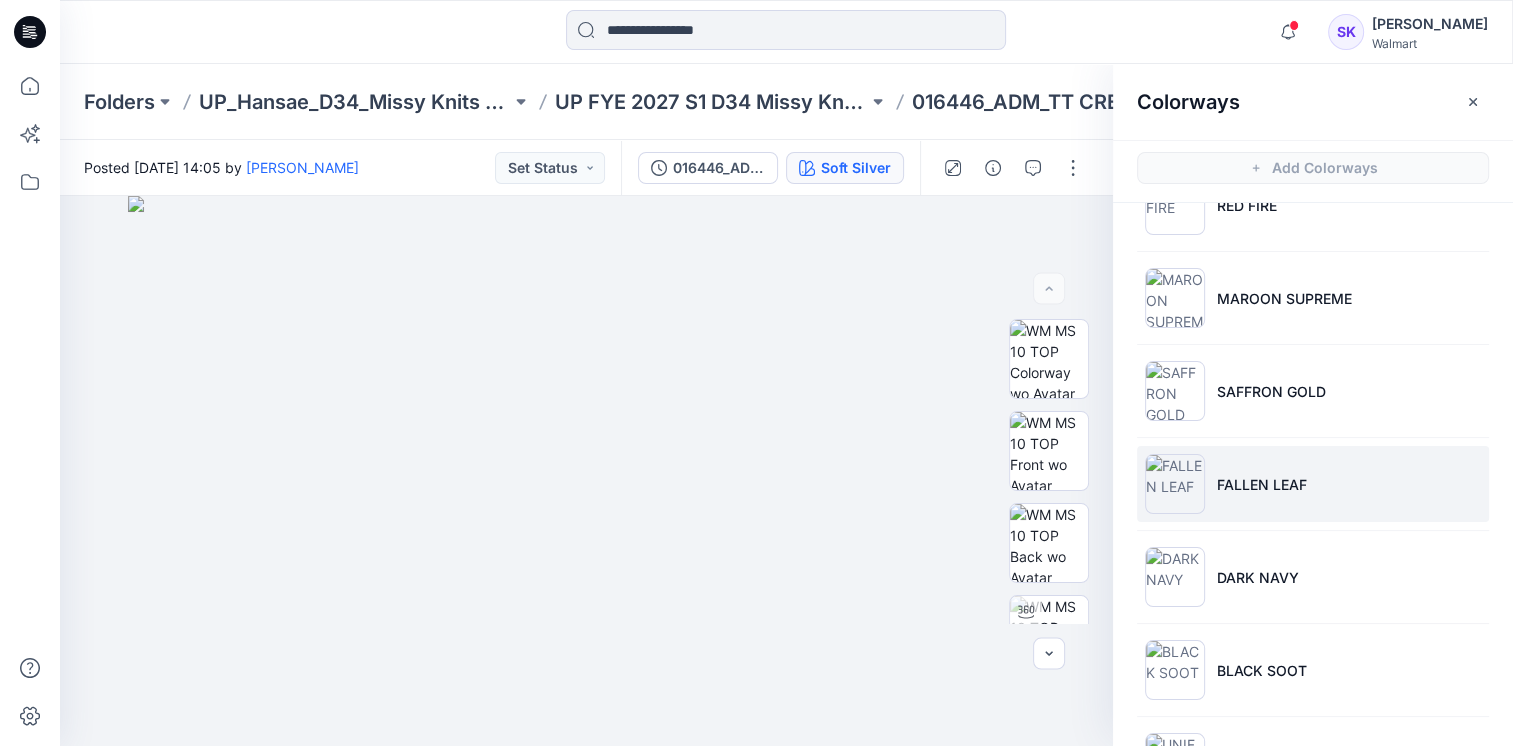 scroll, scrollTop: 881, scrollLeft: 0, axis: vertical 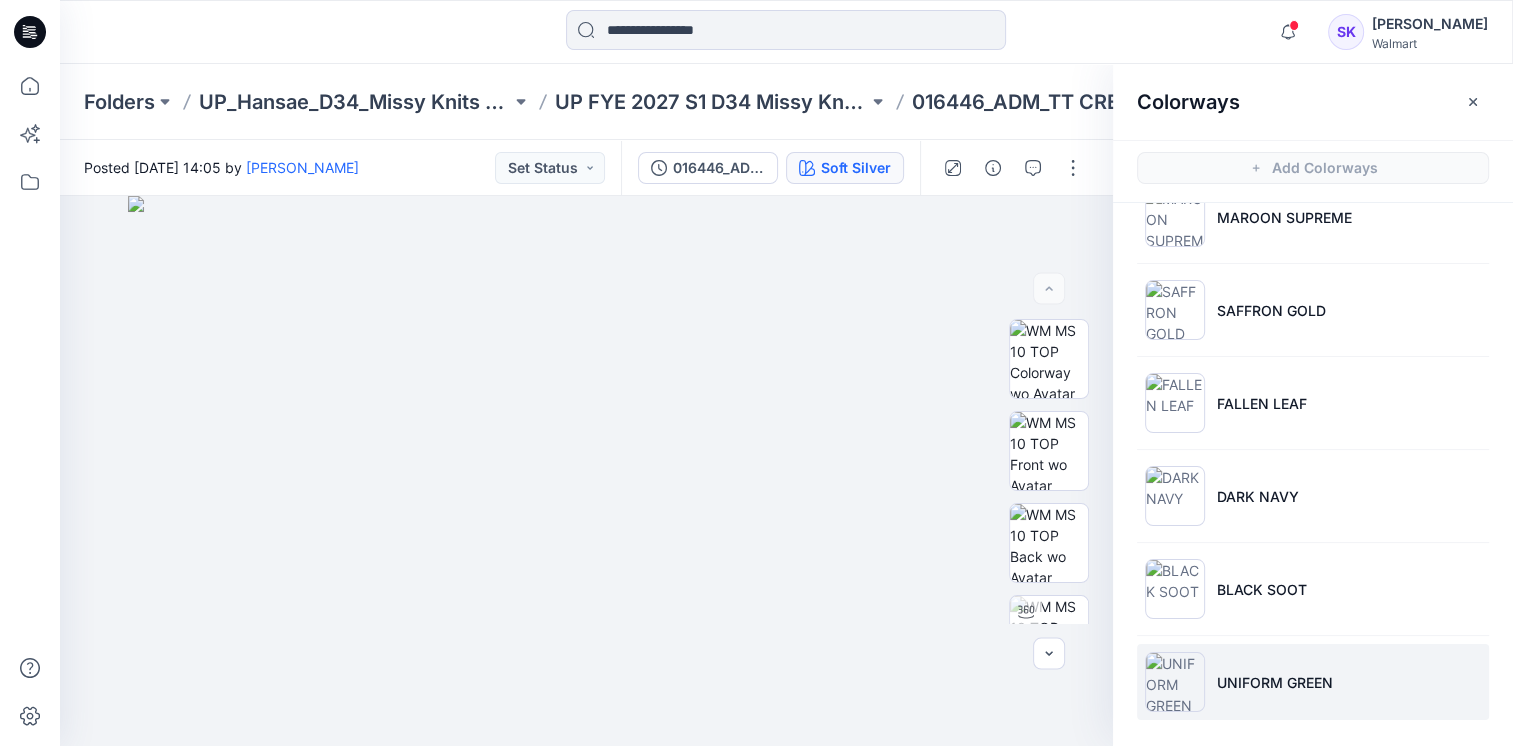 click on "UNIFORM GREEN" at bounding box center (1313, 682) 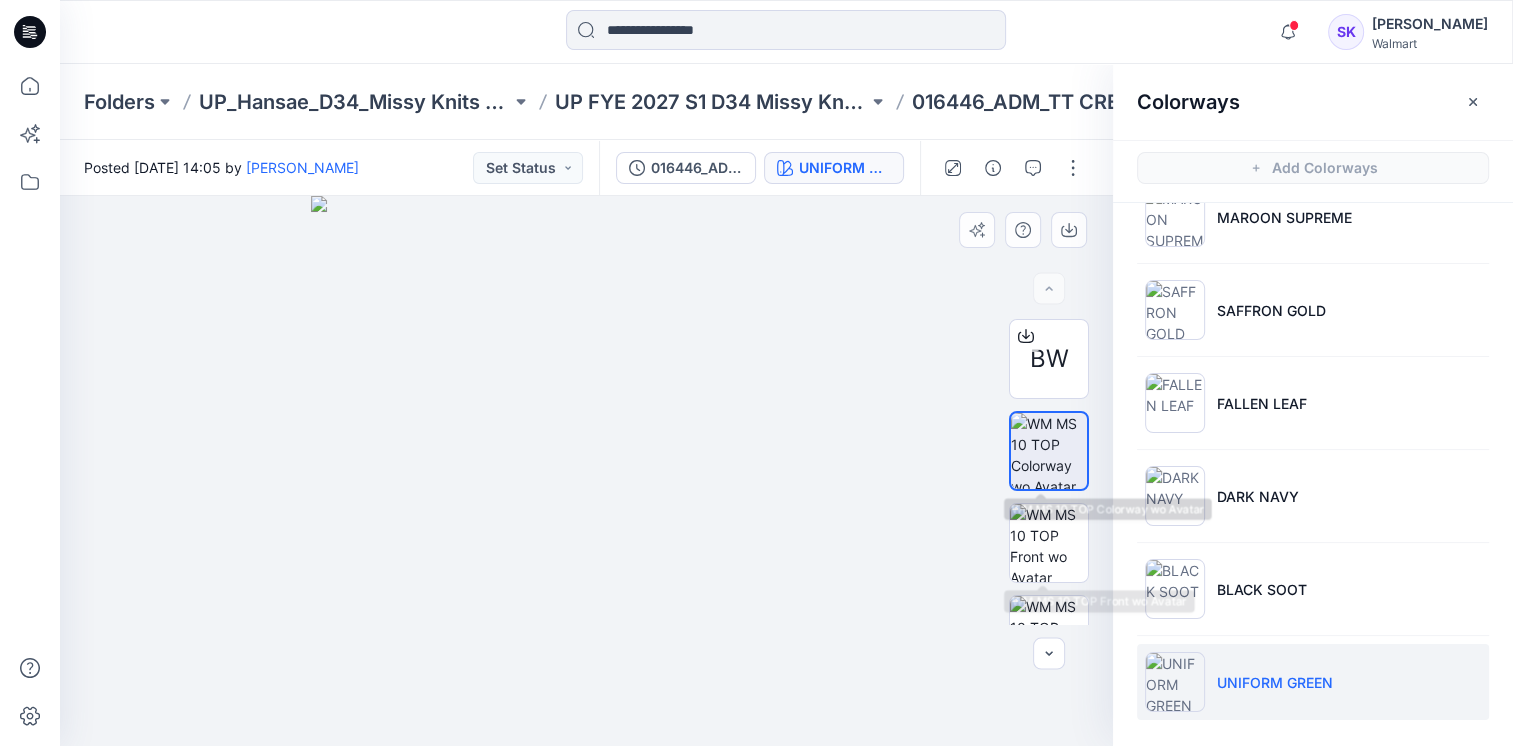 click on "BW" at bounding box center (1049, 471) 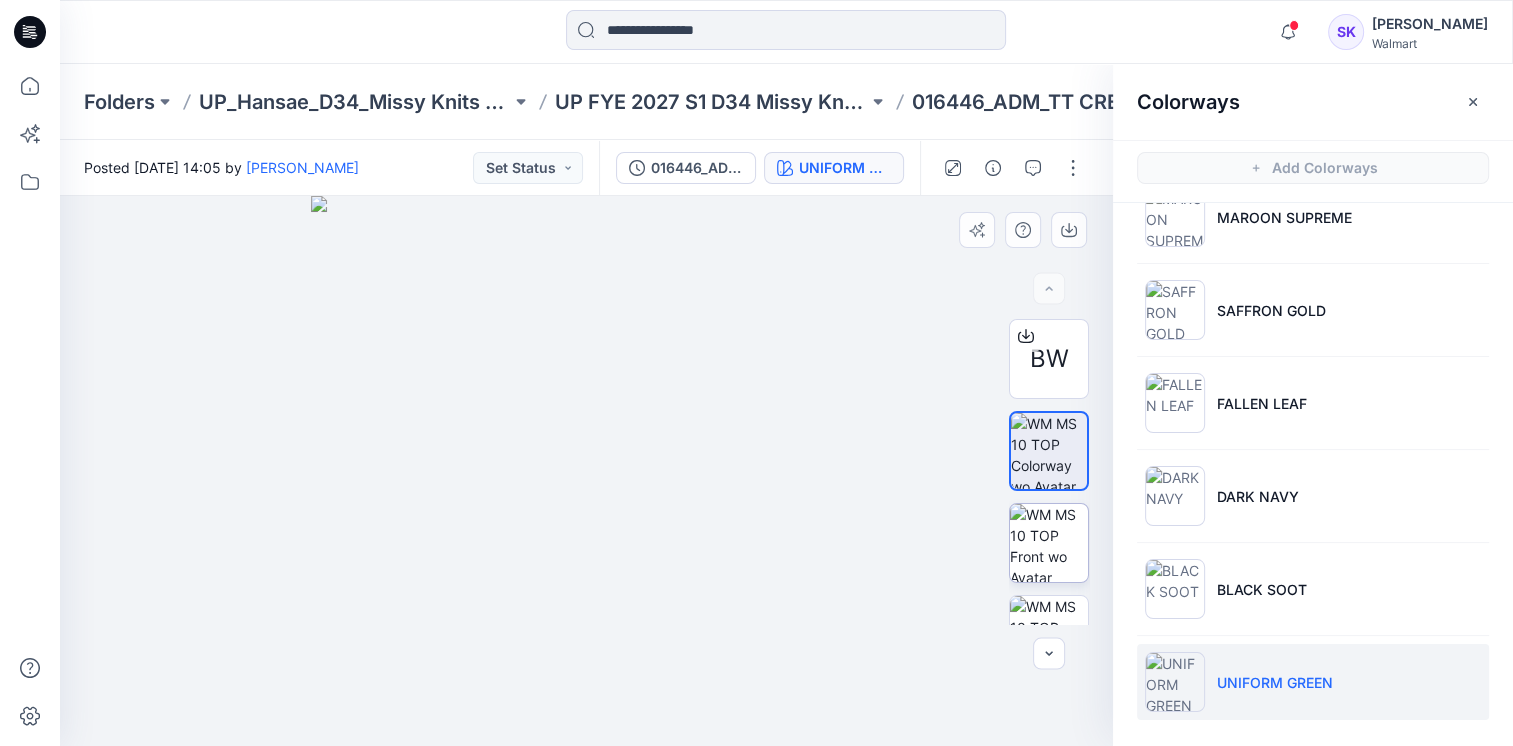 click at bounding box center (1049, 543) 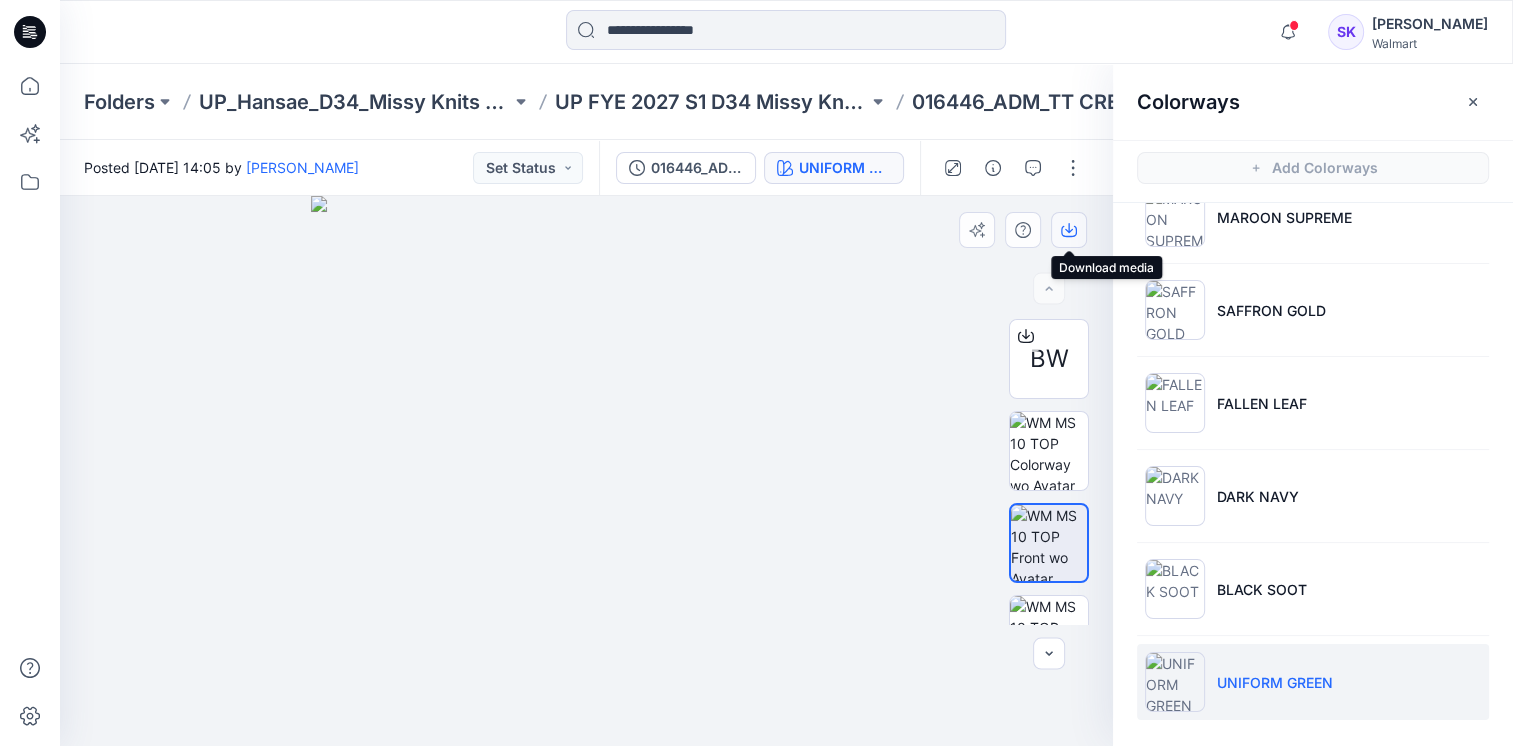 click 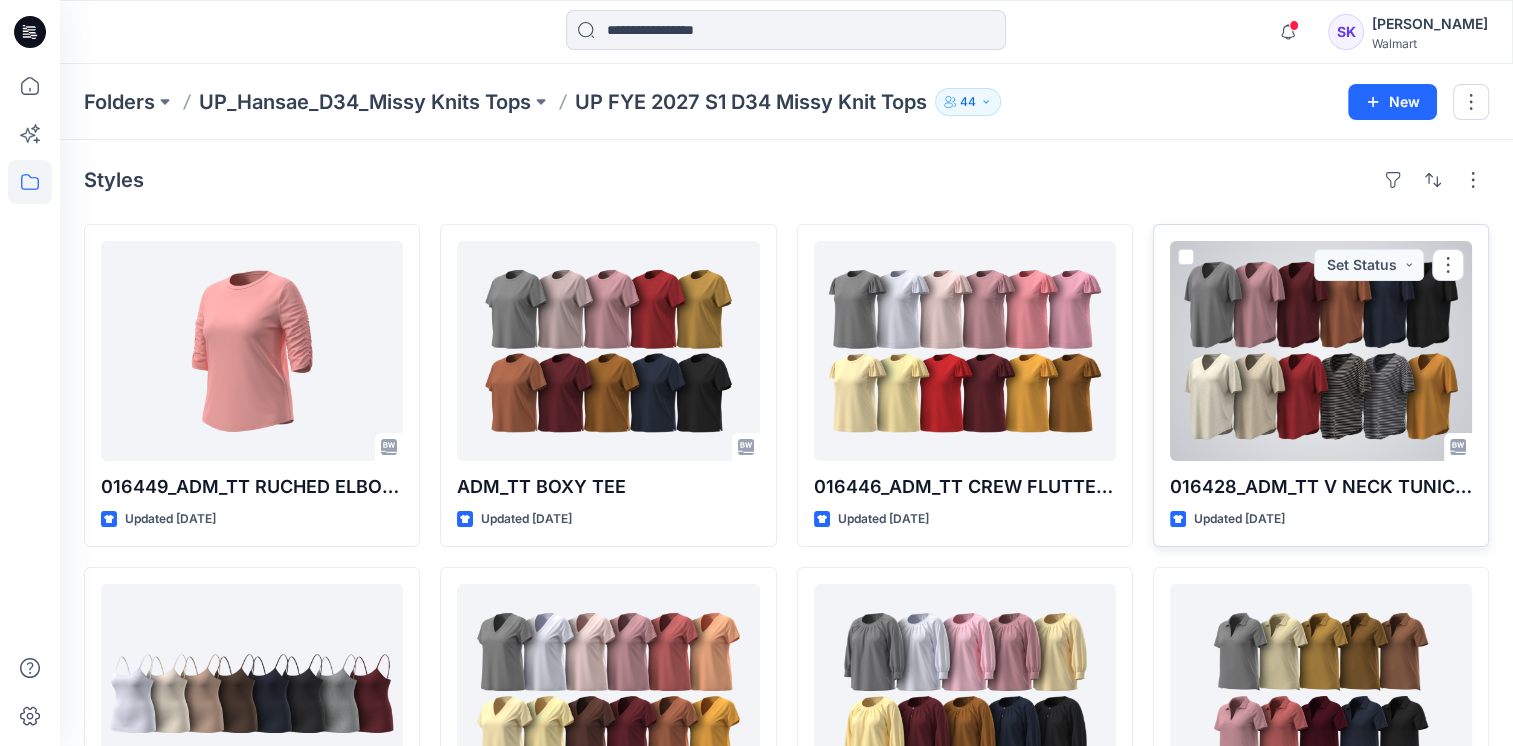 click at bounding box center (1321, 351) 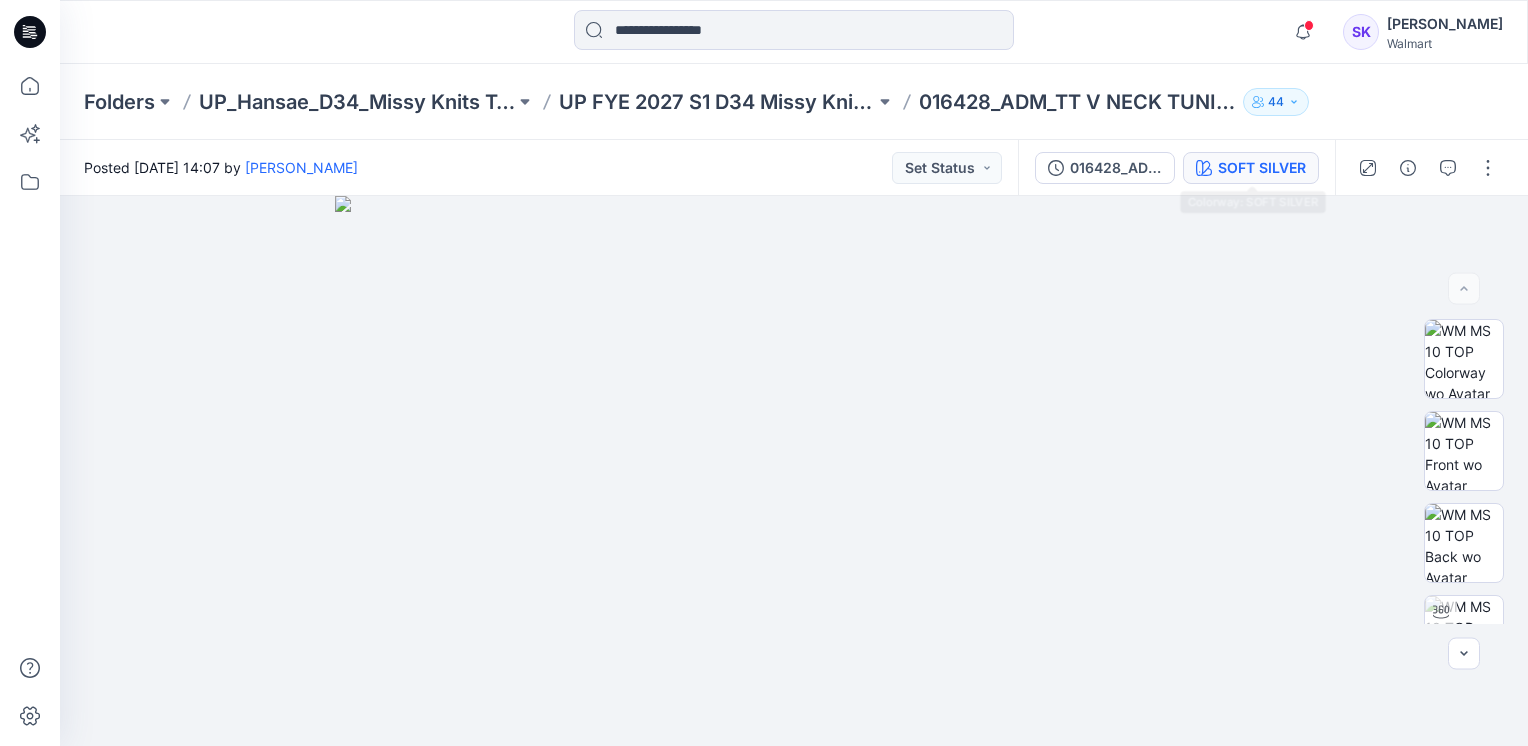 click on "SOFT SILVER" at bounding box center [1262, 168] 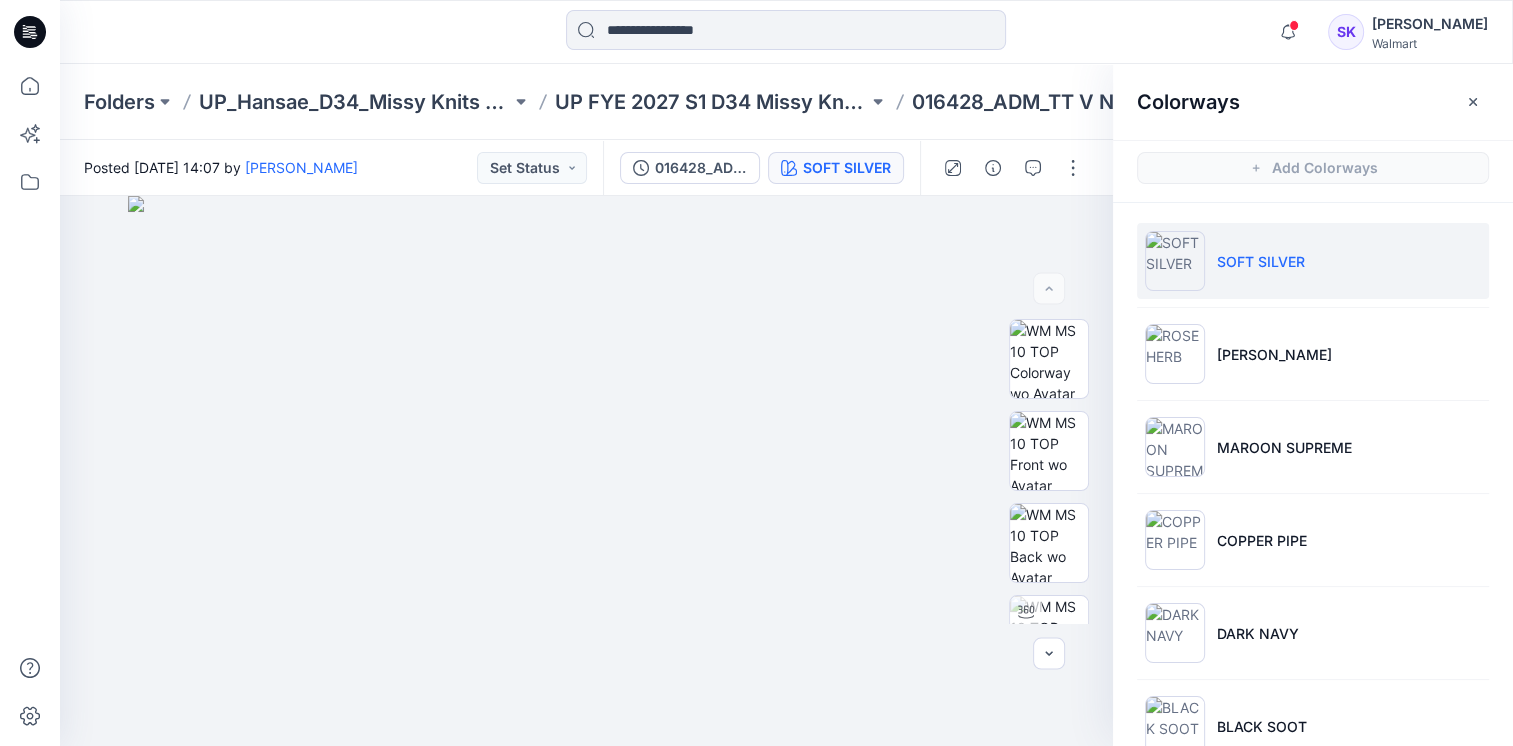 scroll, scrollTop: 400, scrollLeft: 0, axis: vertical 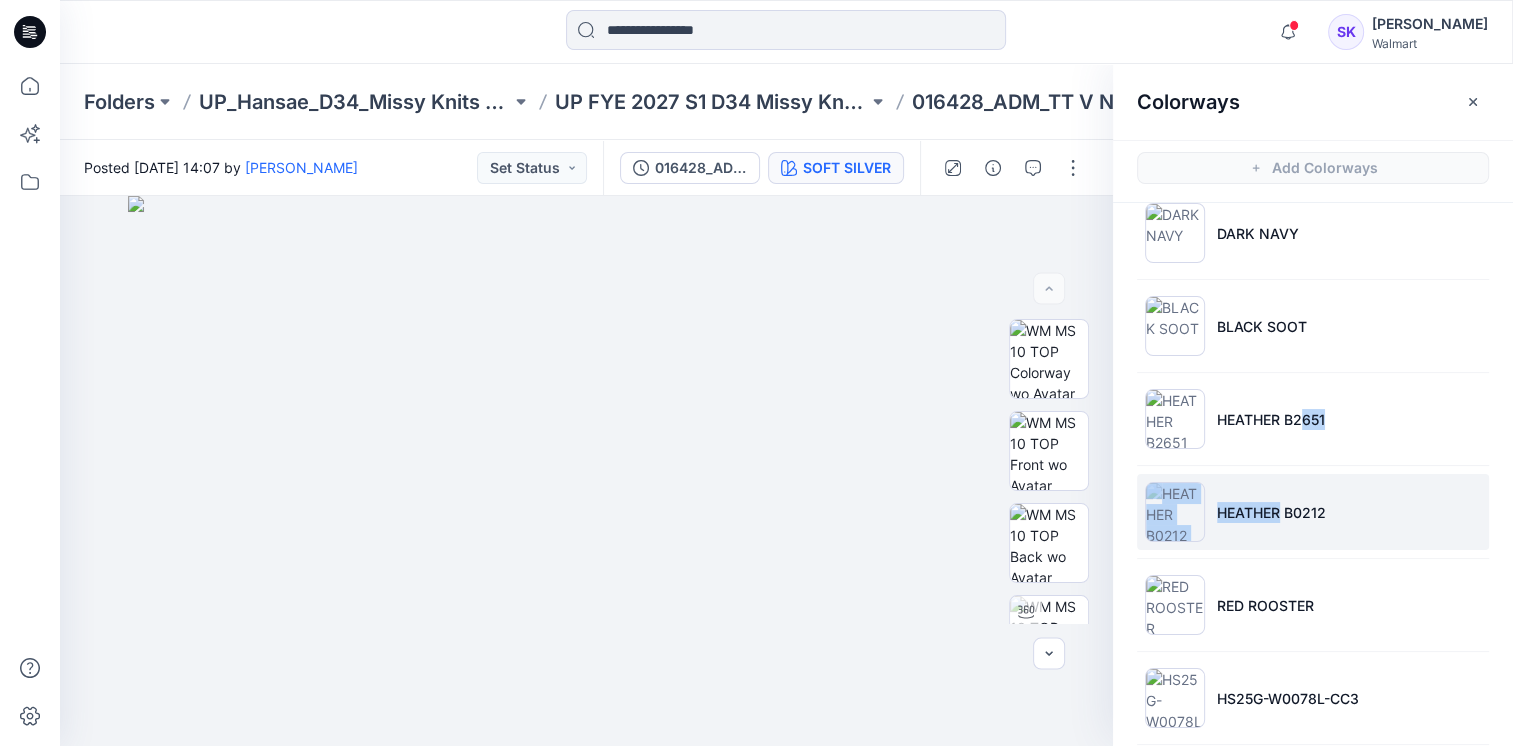 drag, startPoint x: 1297, startPoint y: 411, endPoint x: 1280, endPoint y: 542, distance: 132.09845 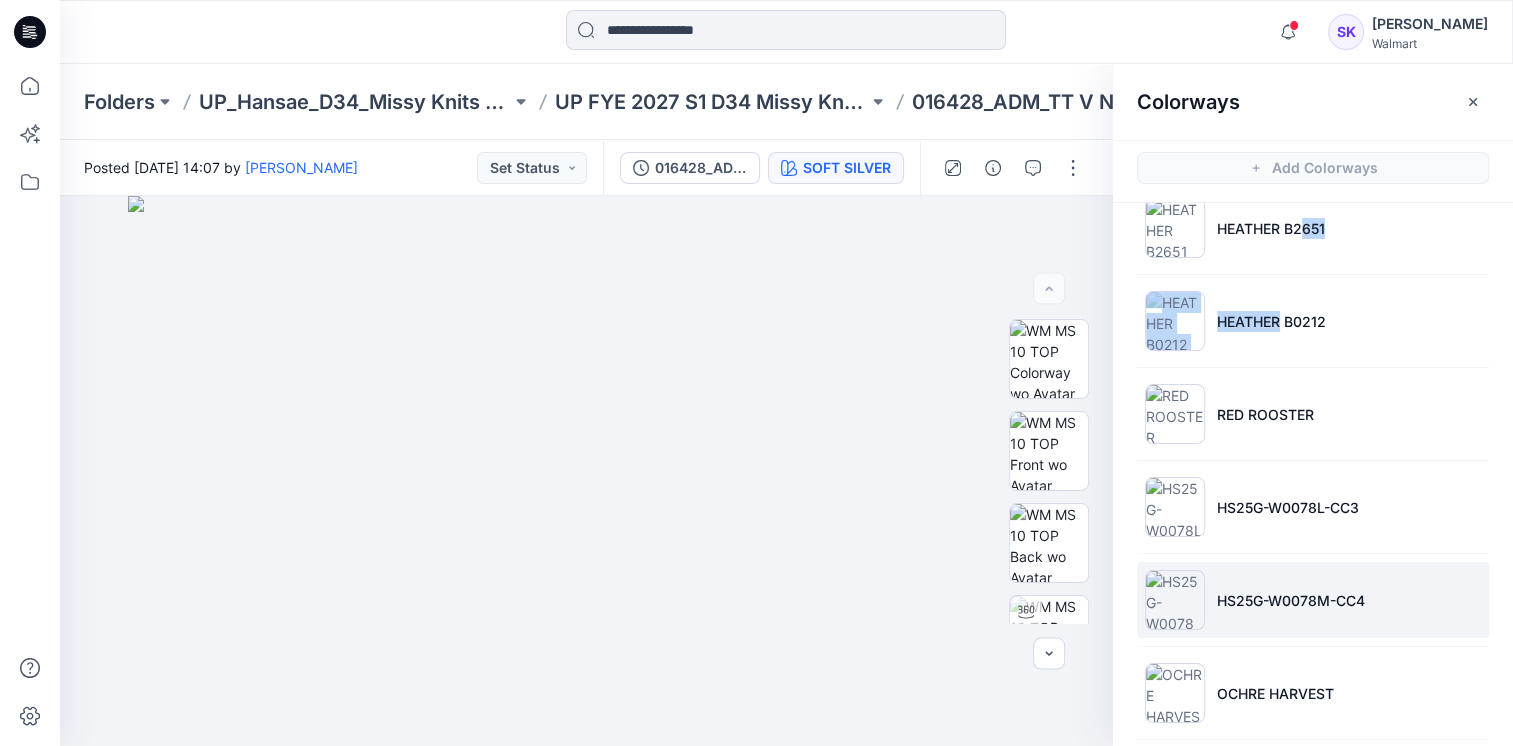 scroll, scrollTop: 696, scrollLeft: 0, axis: vertical 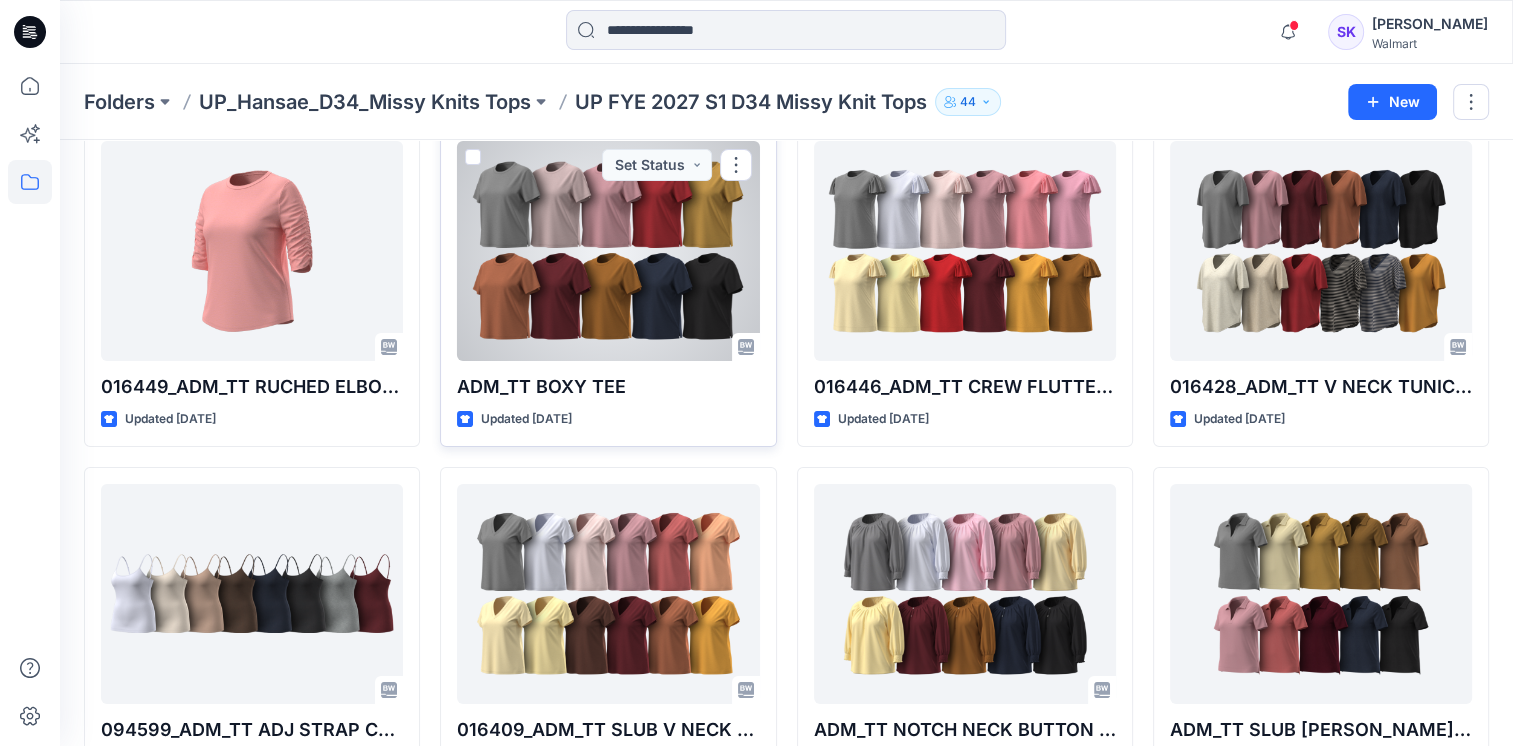 click at bounding box center [608, 251] 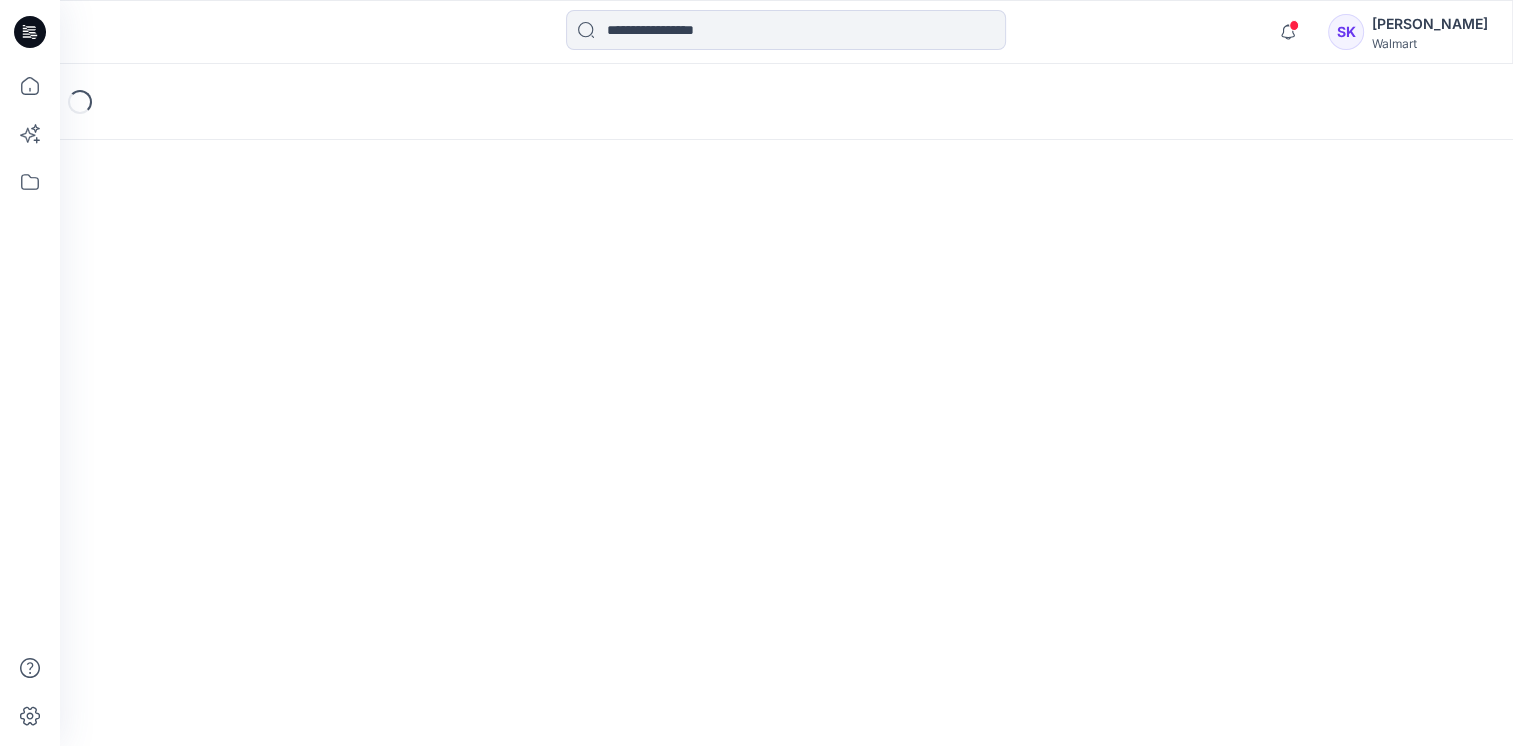 scroll, scrollTop: 0, scrollLeft: 0, axis: both 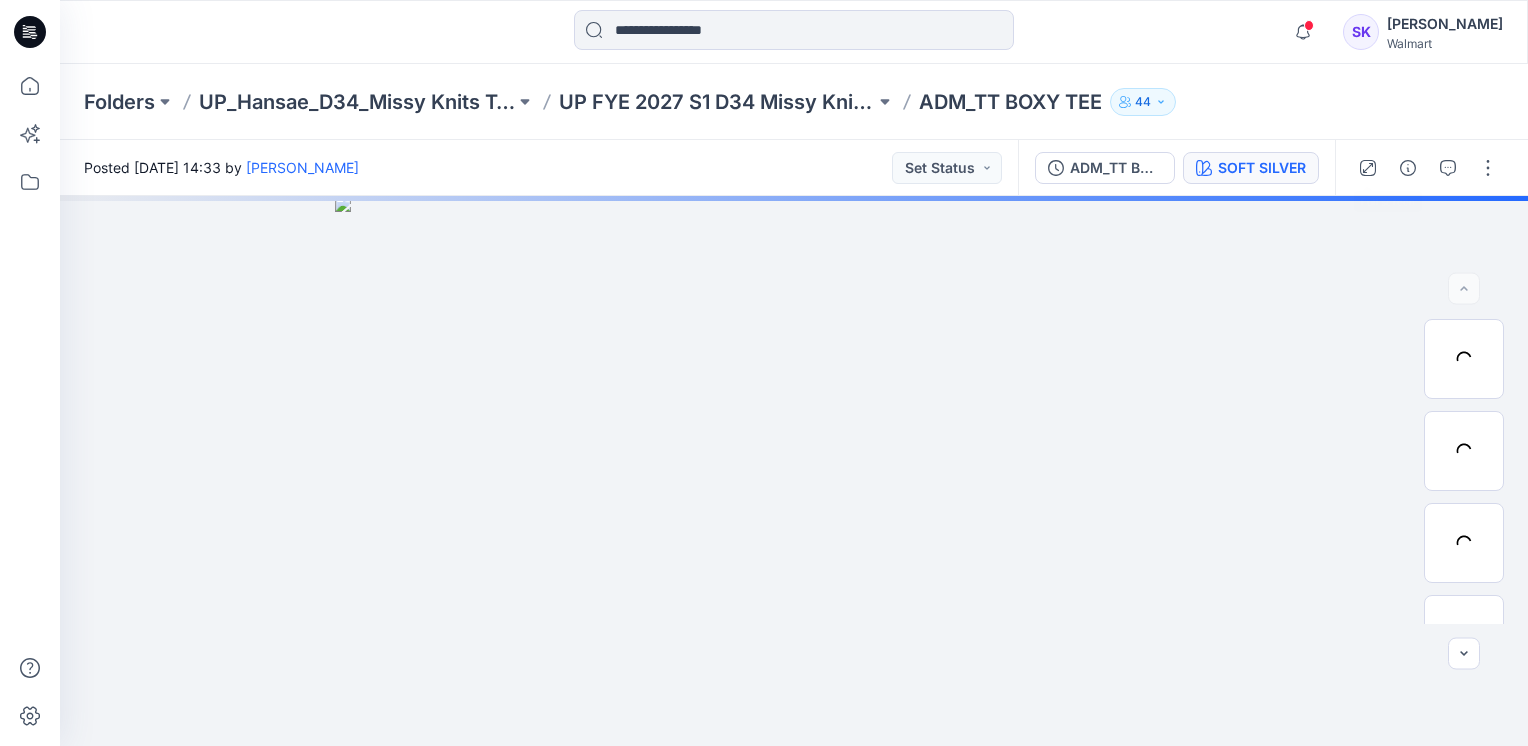 click on "SOFT SILVER" at bounding box center [1262, 168] 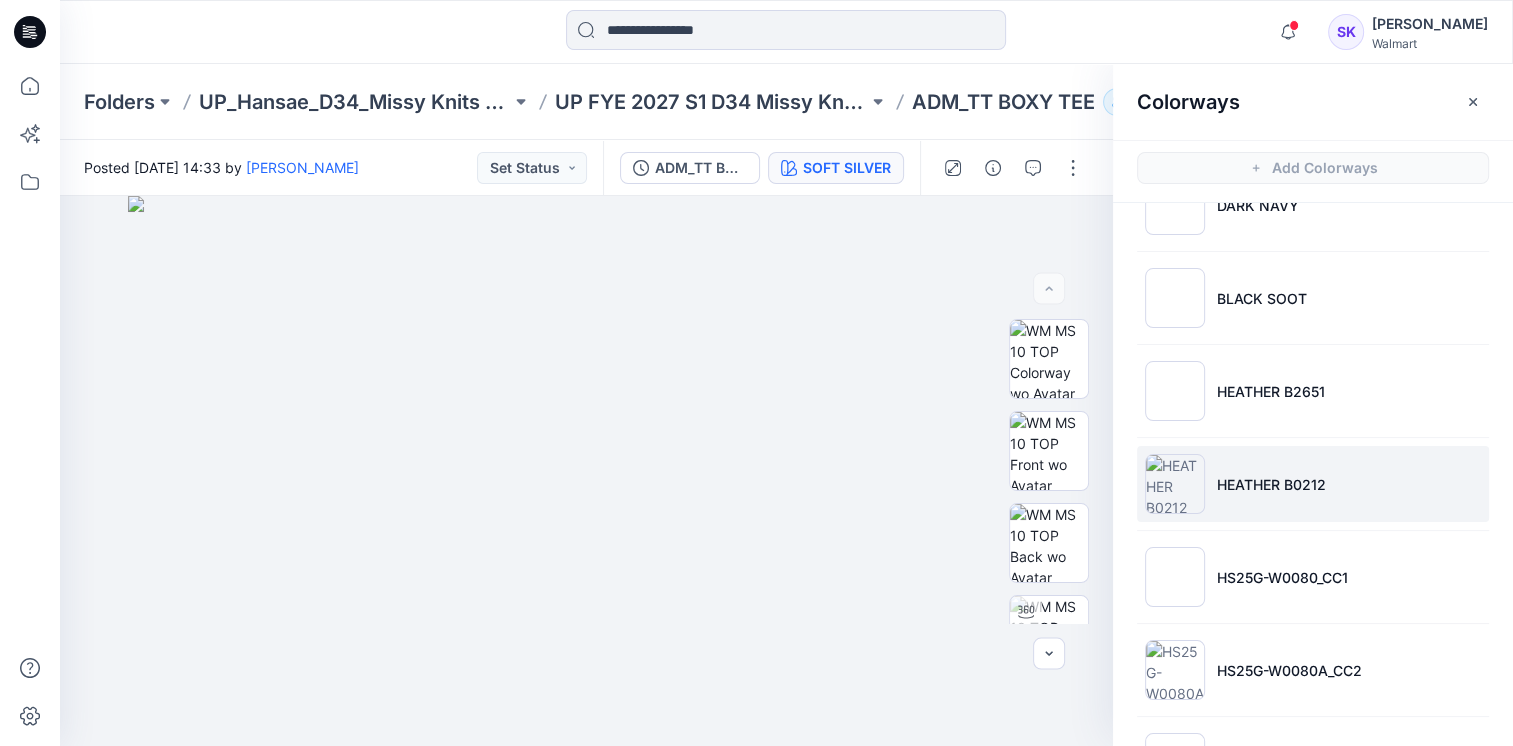 scroll, scrollTop: 1067, scrollLeft: 0, axis: vertical 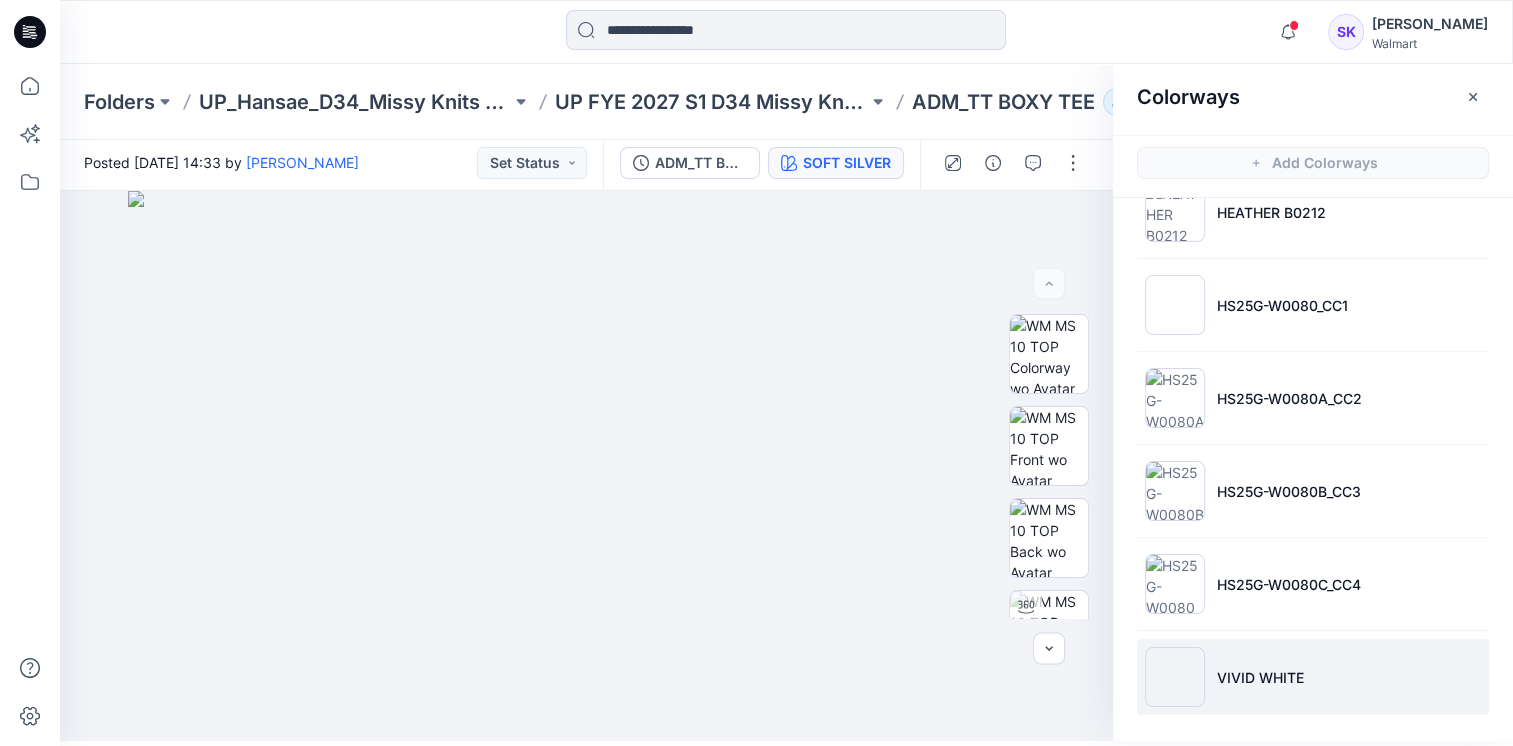 click on "VIVID WHITE" at bounding box center (1260, 677) 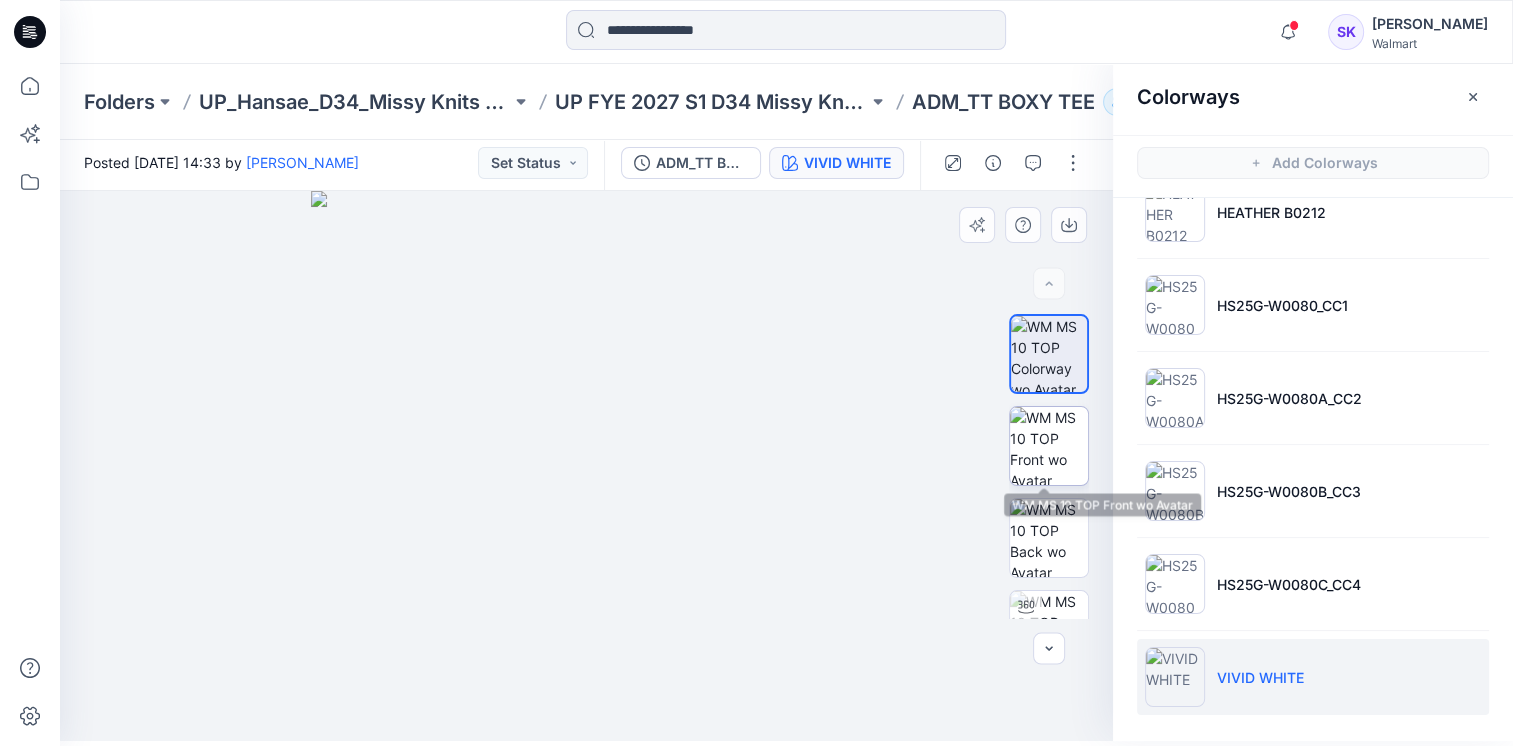 click at bounding box center (1049, 446) 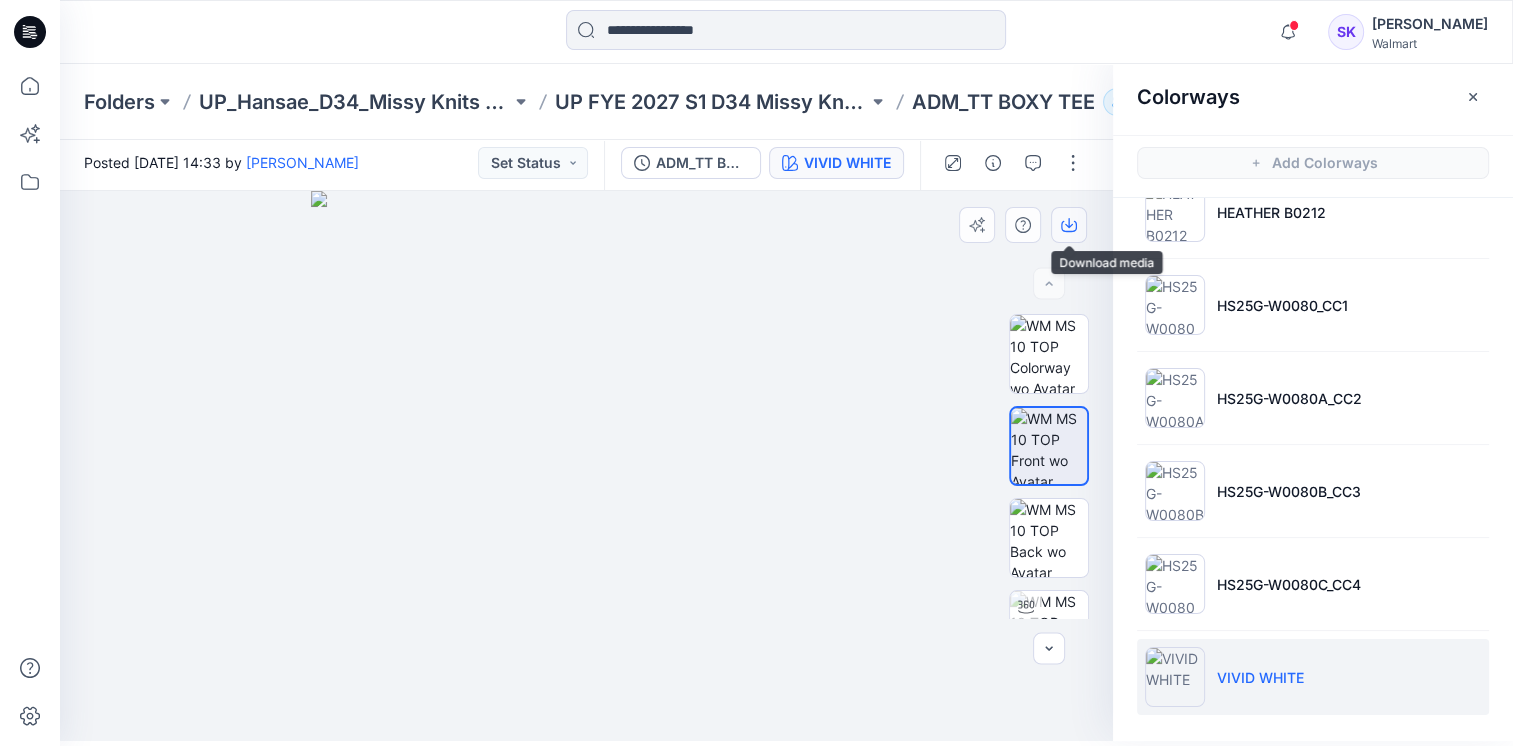 click 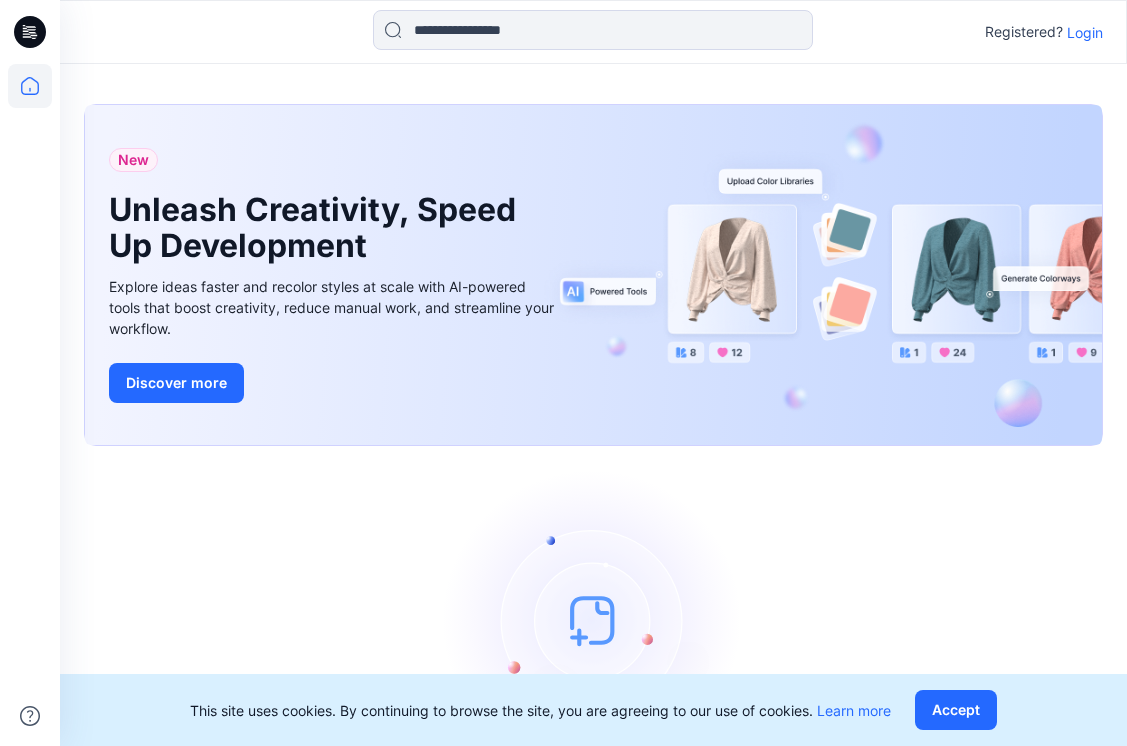 scroll, scrollTop: 0, scrollLeft: 0, axis: both 